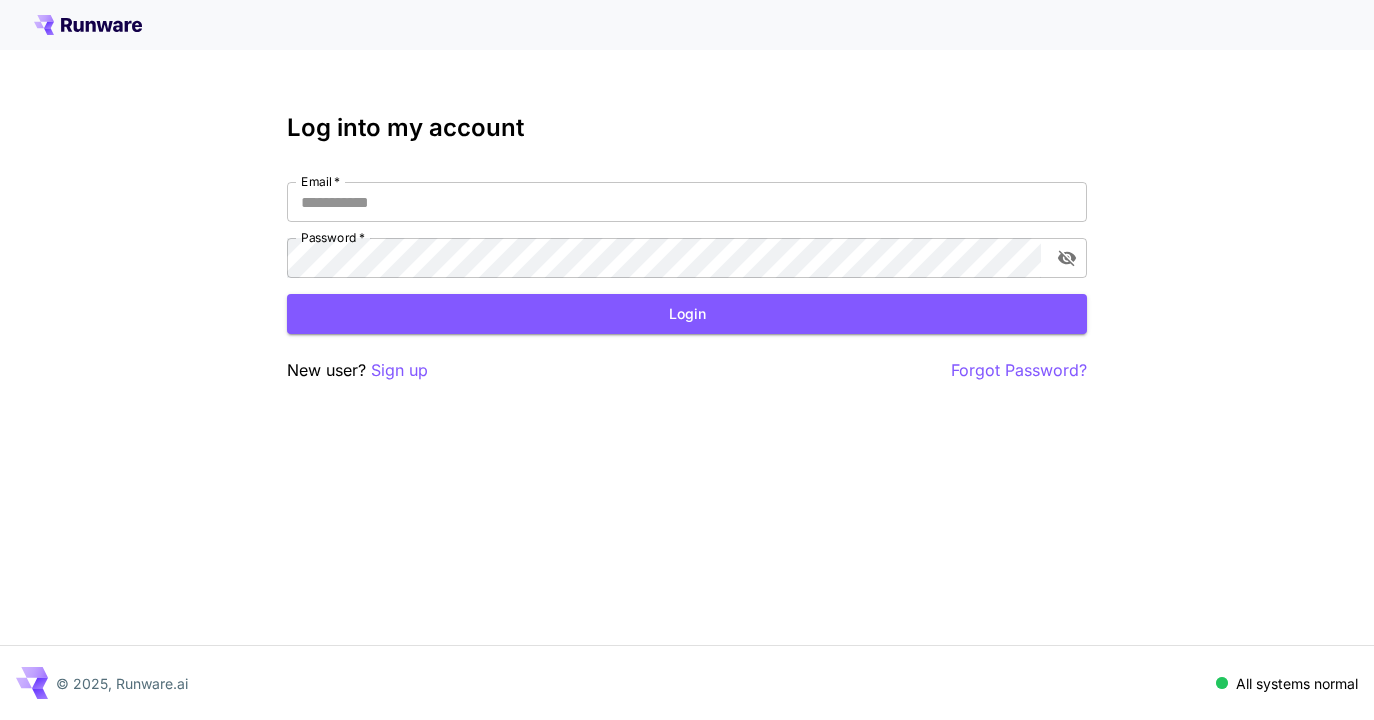 scroll, scrollTop: 0, scrollLeft: 0, axis: both 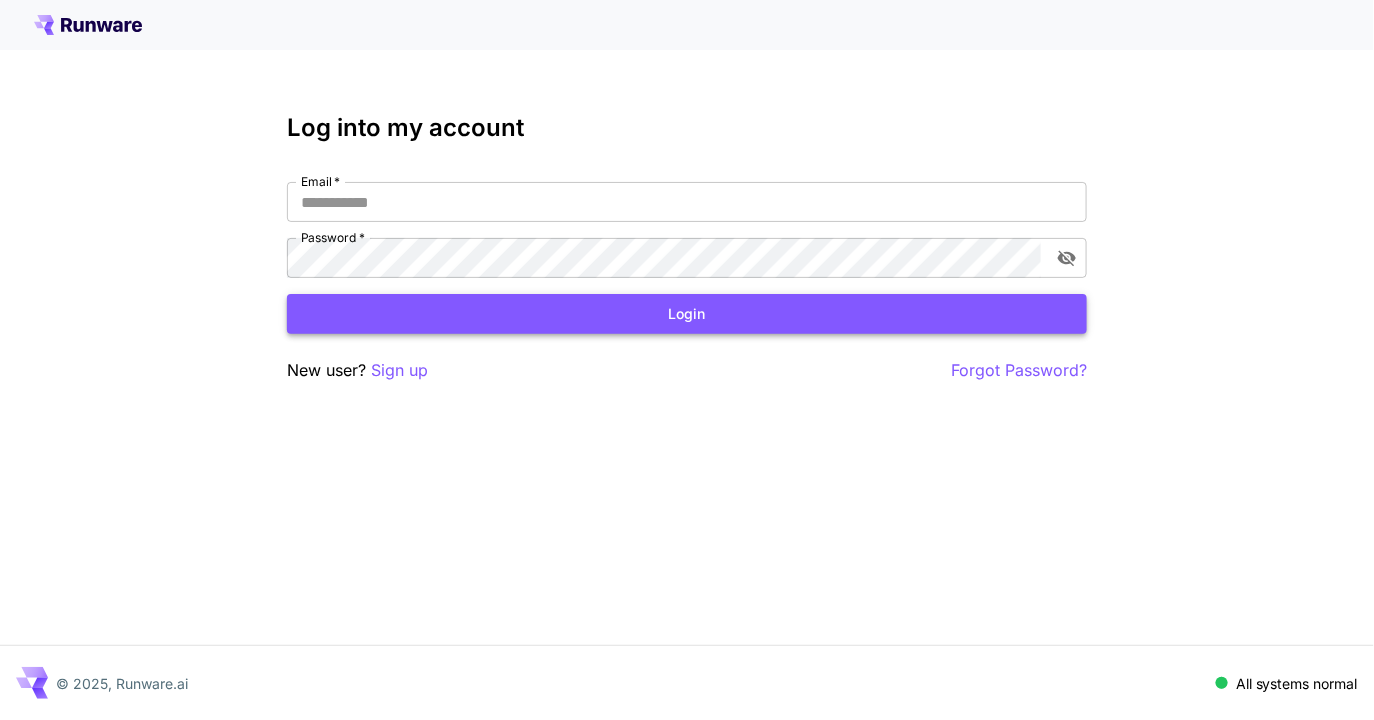 type on "**********" 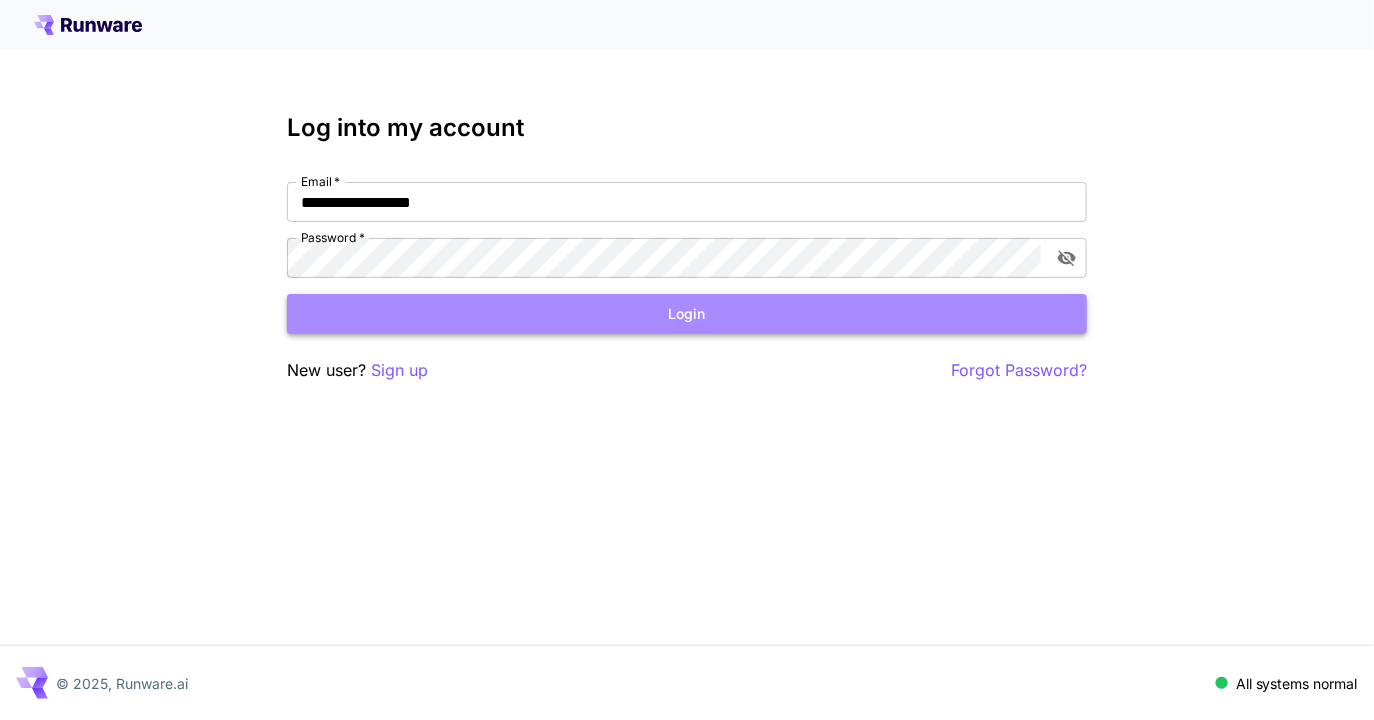 click on "Login" at bounding box center [687, 314] 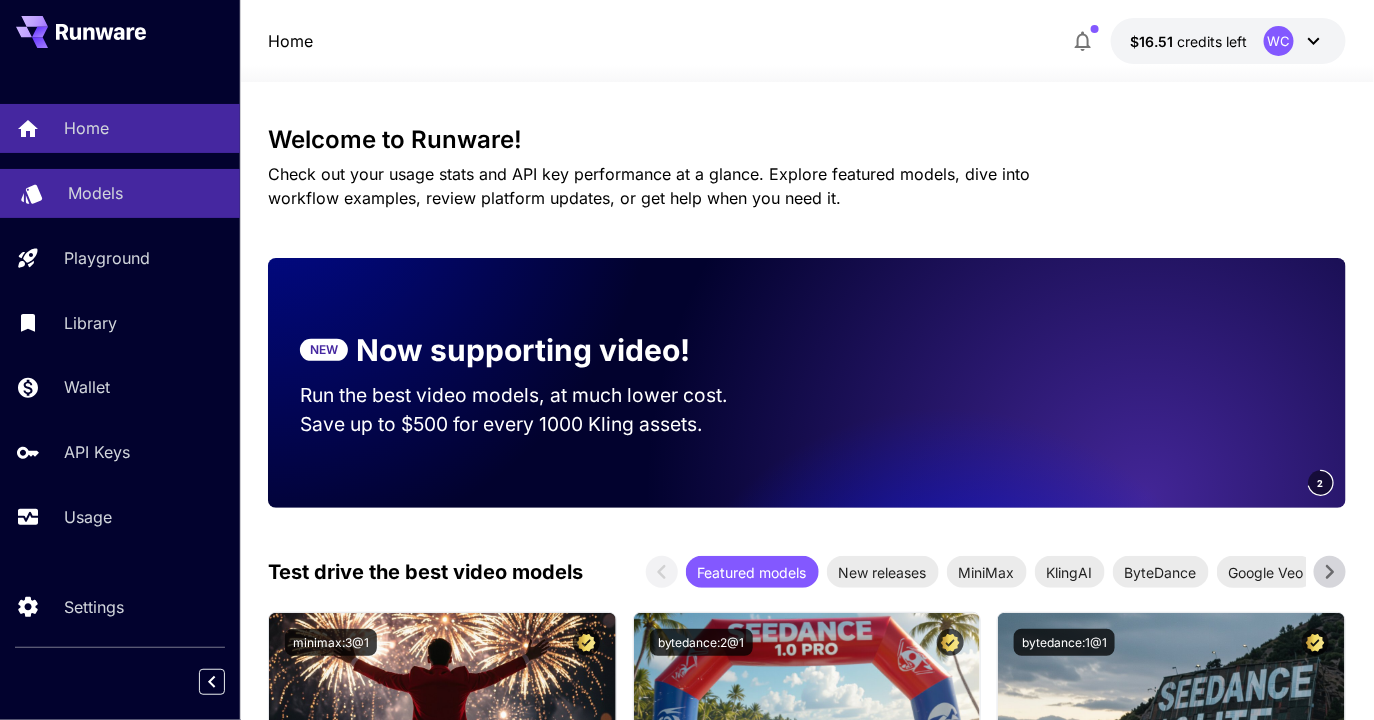 click on "Models" at bounding box center [146, 193] 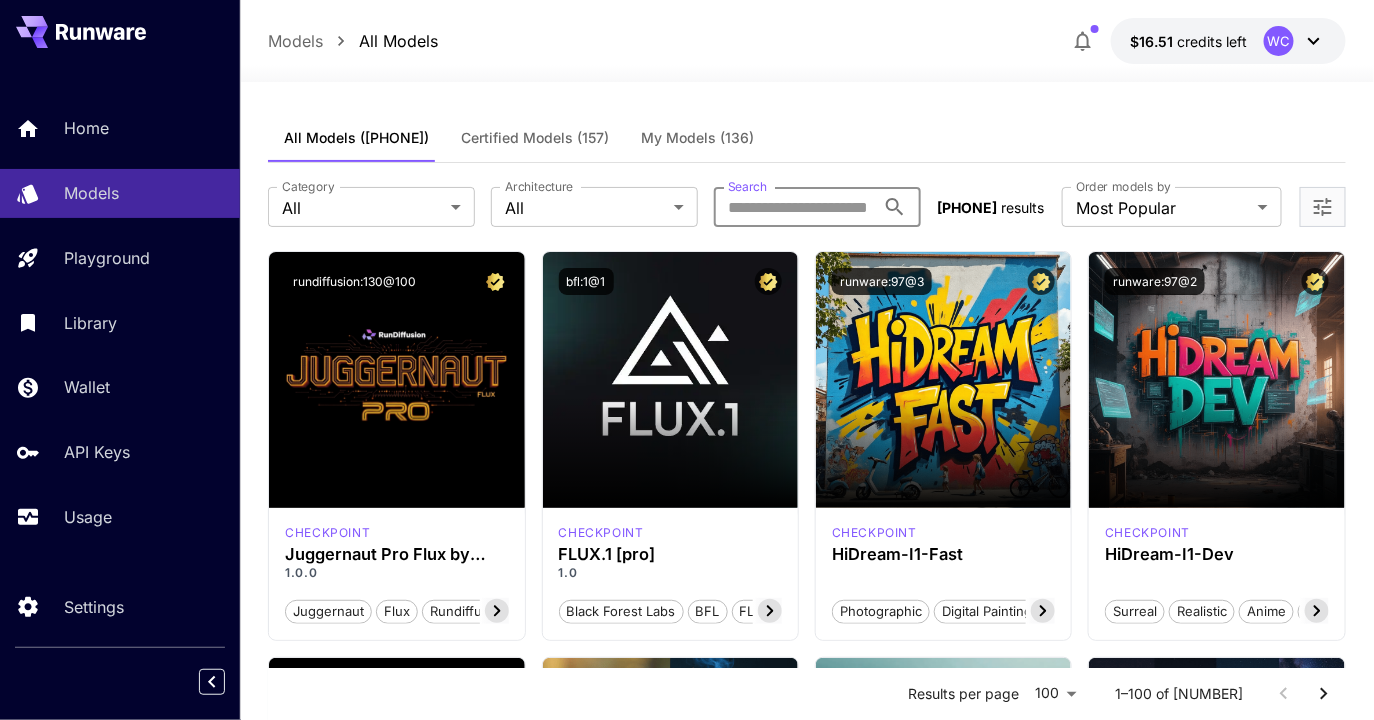 click on "Search" at bounding box center (794, 207) 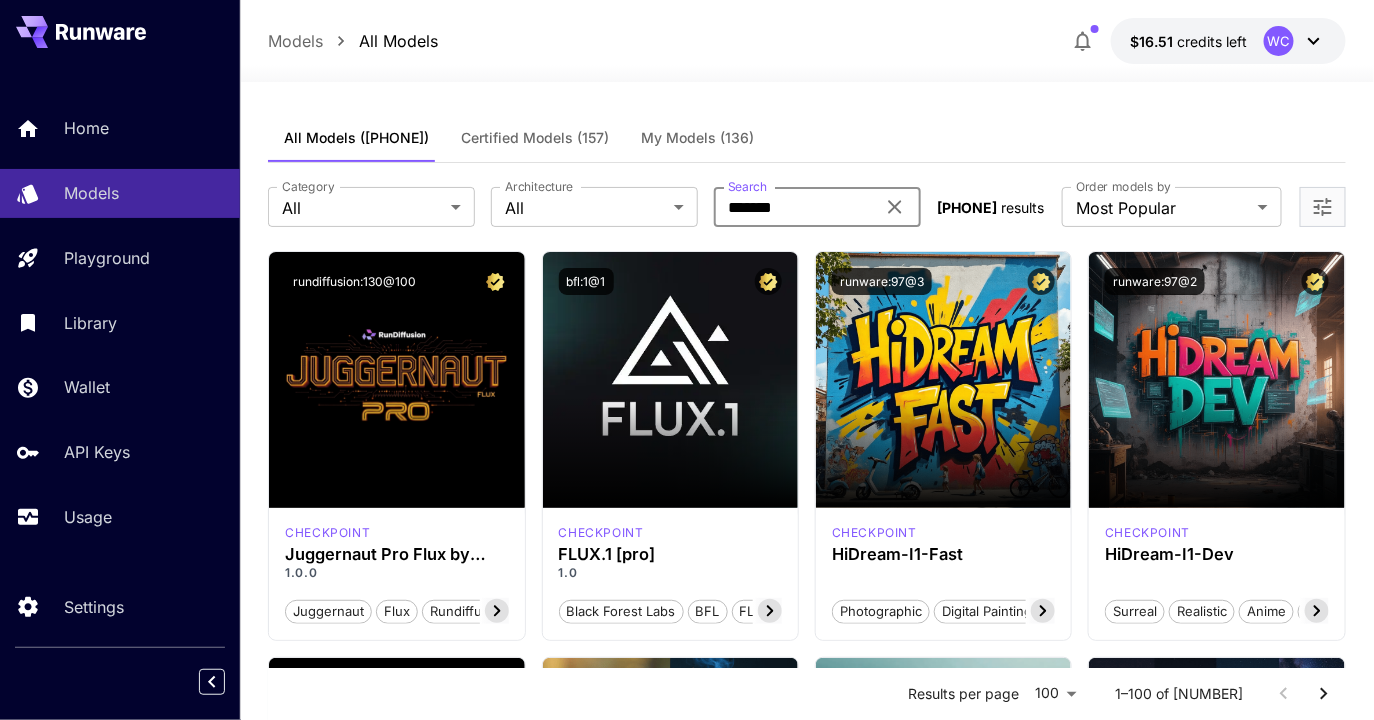 type on "*******" 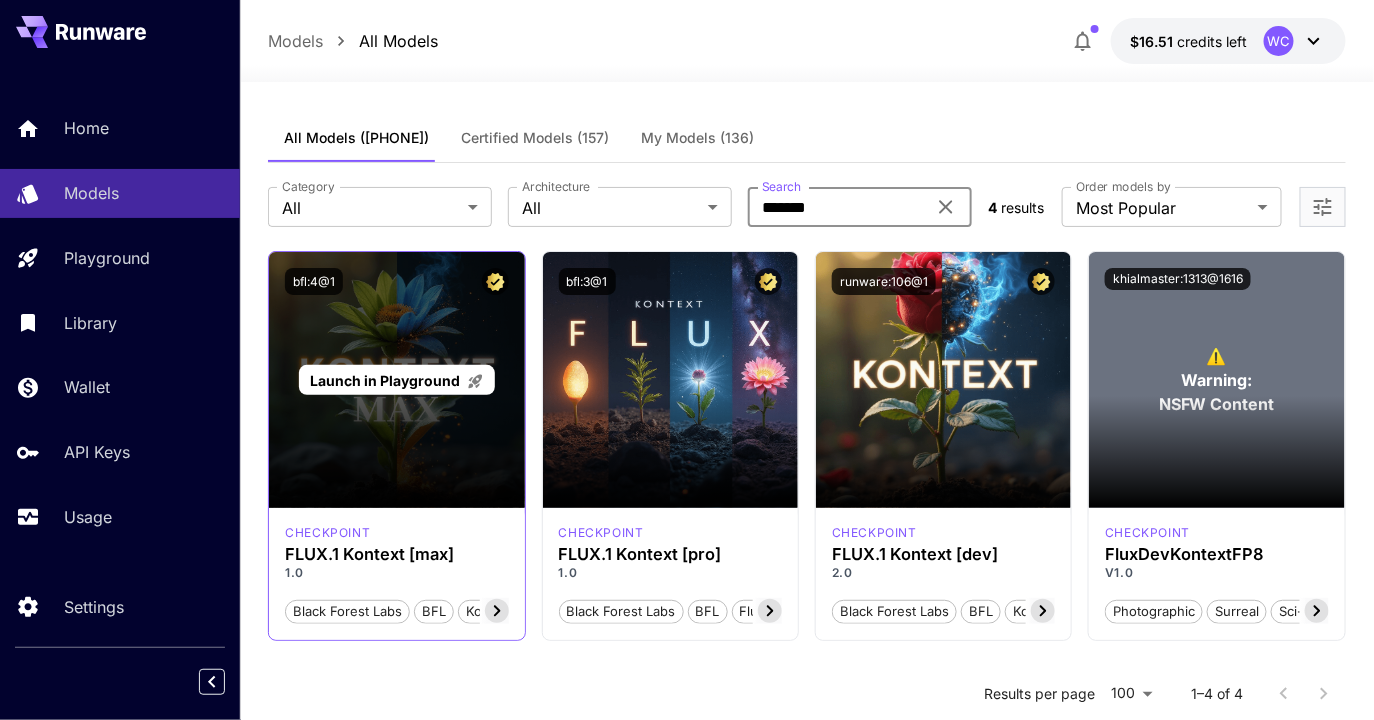 click on "Launch in Playground" at bounding box center [396, 380] 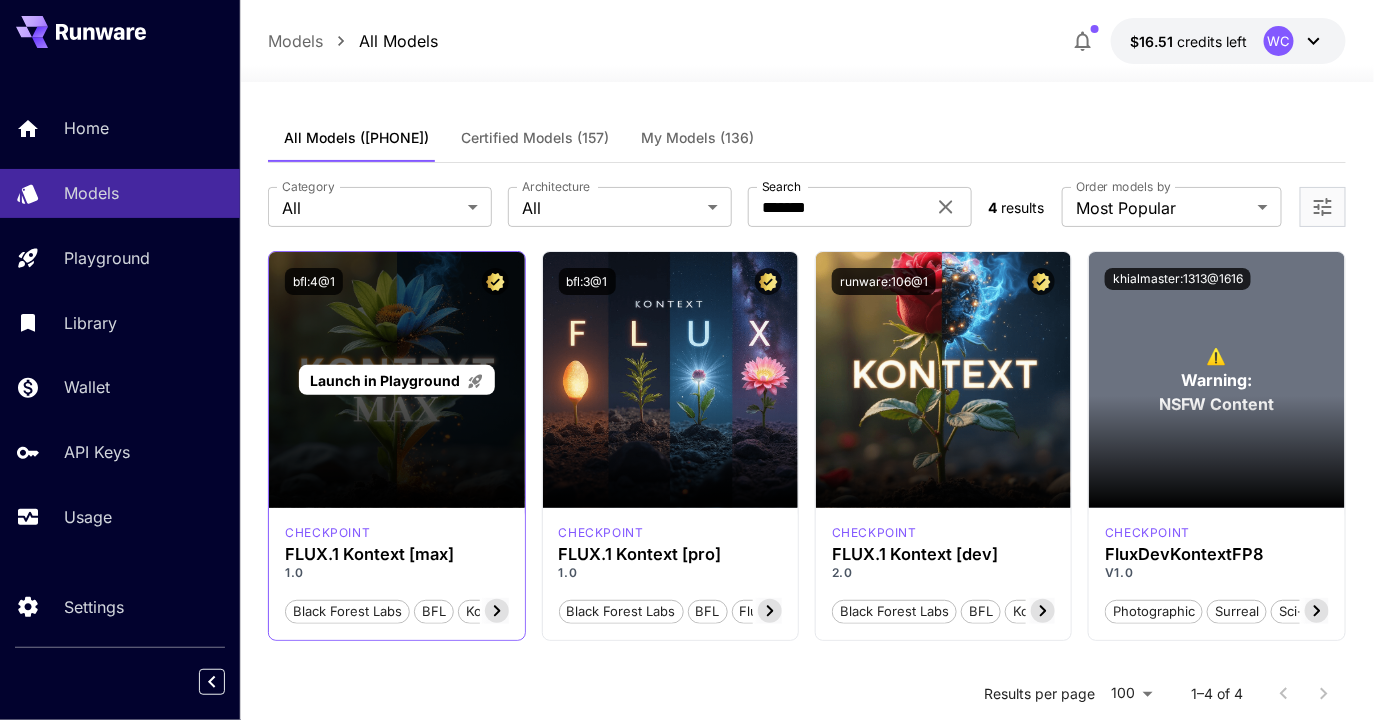 click on "Launch in Playground" at bounding box center [386, 380] 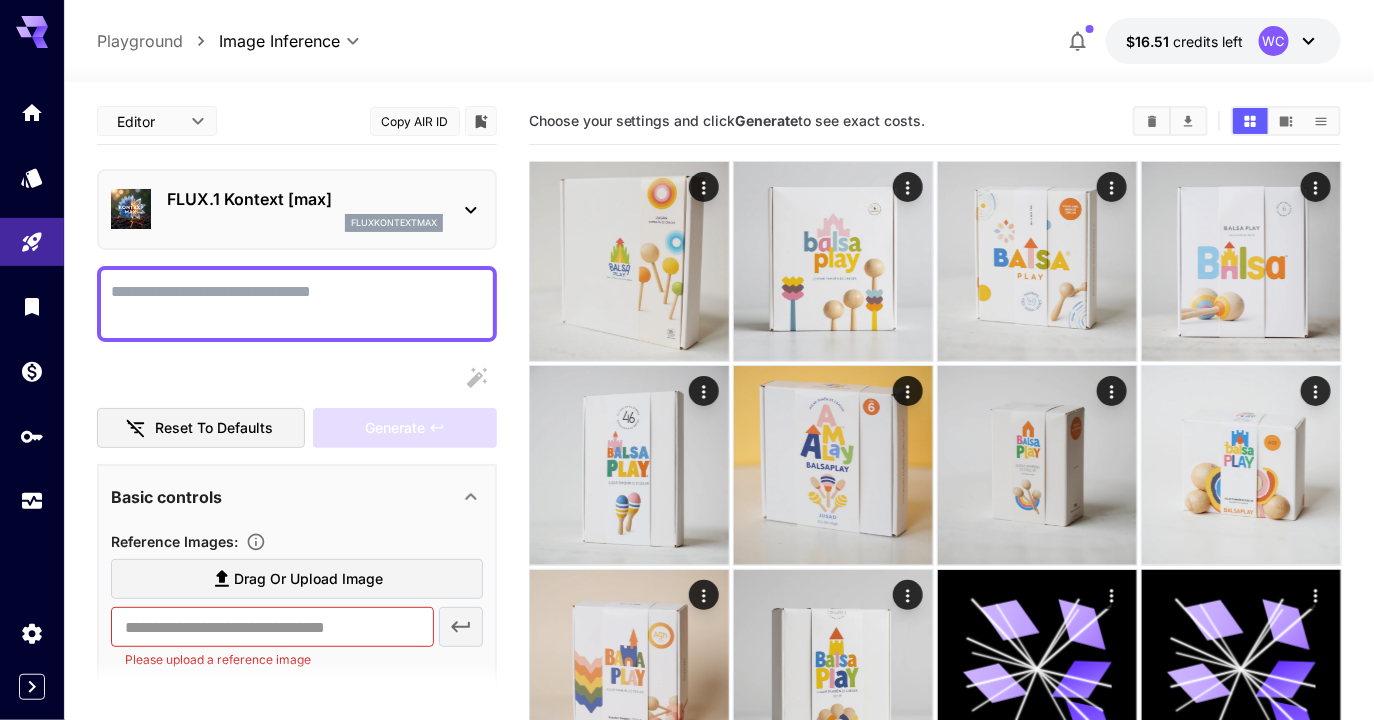 click on "Drag or upload image ​ Please upload a reference image" at bounding box center (297, 614) 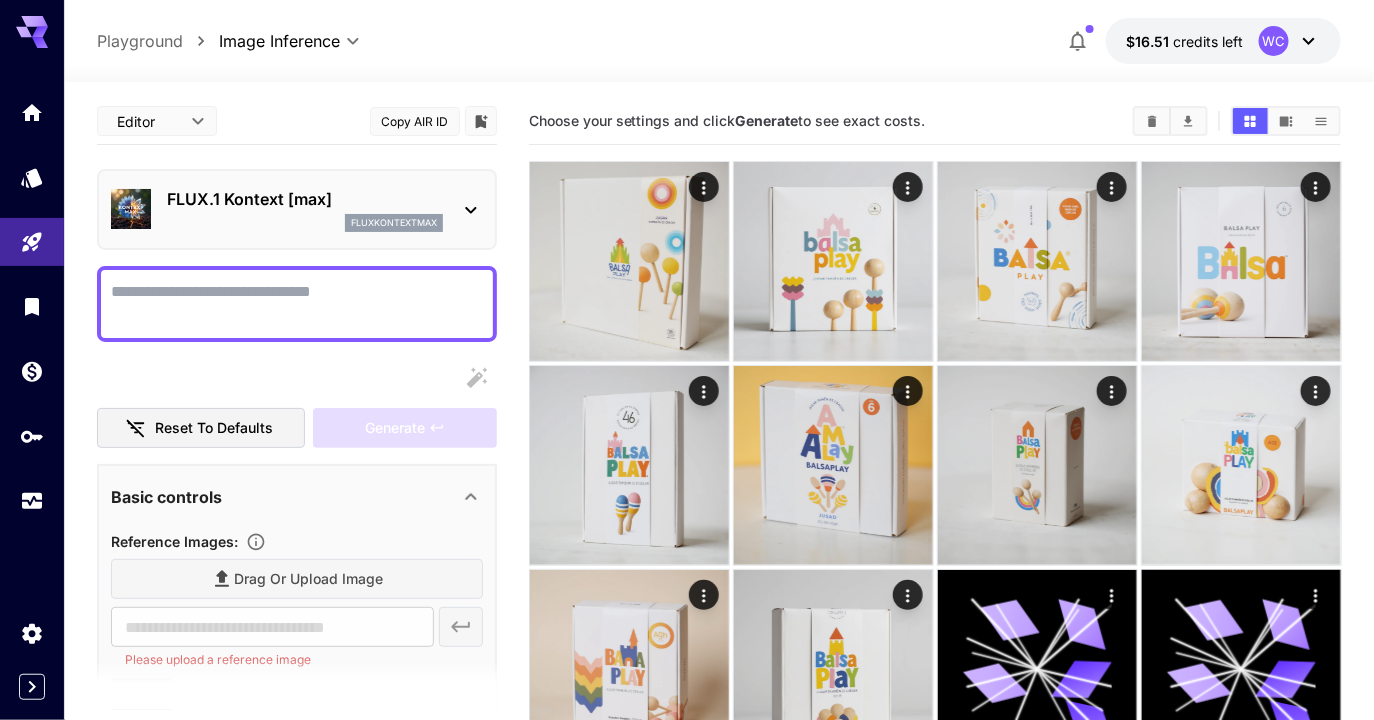 click on "Display cost in response" at bounding box center (297, 304) 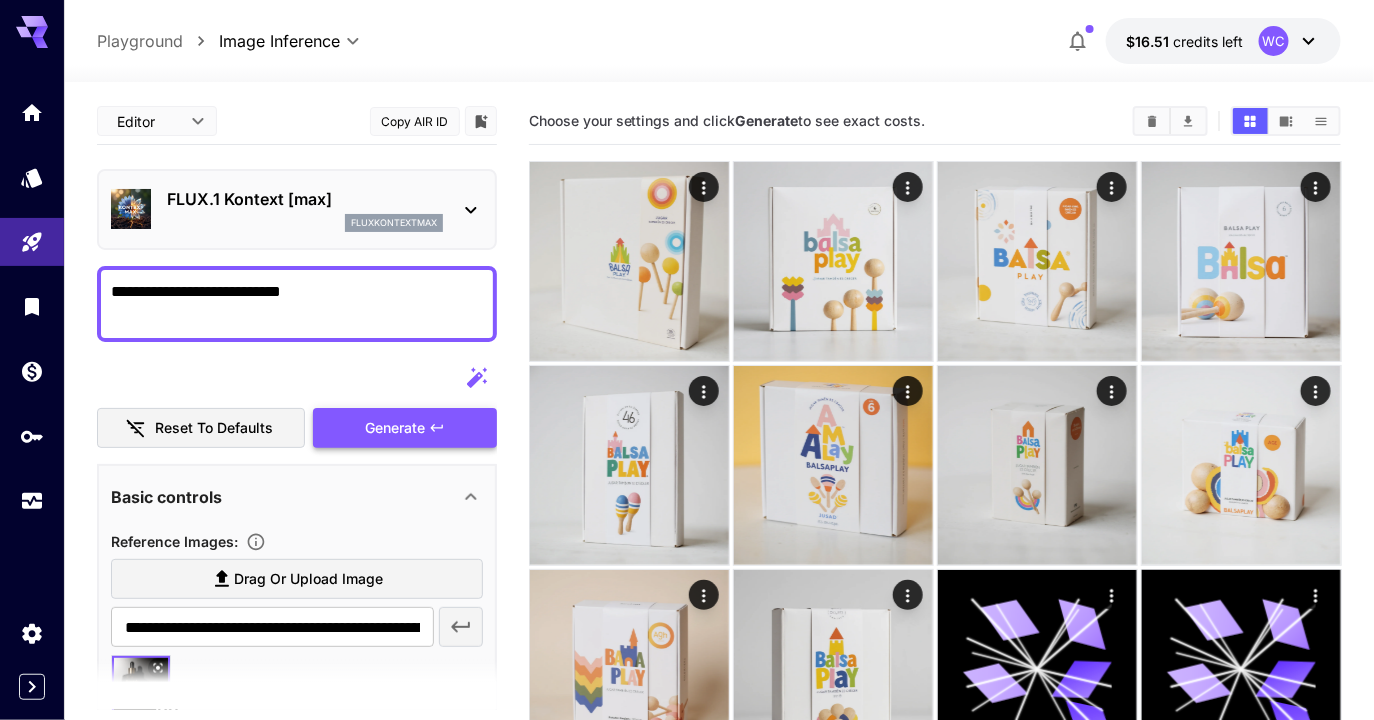 click on "Generate" at bounding box center [395, 428] 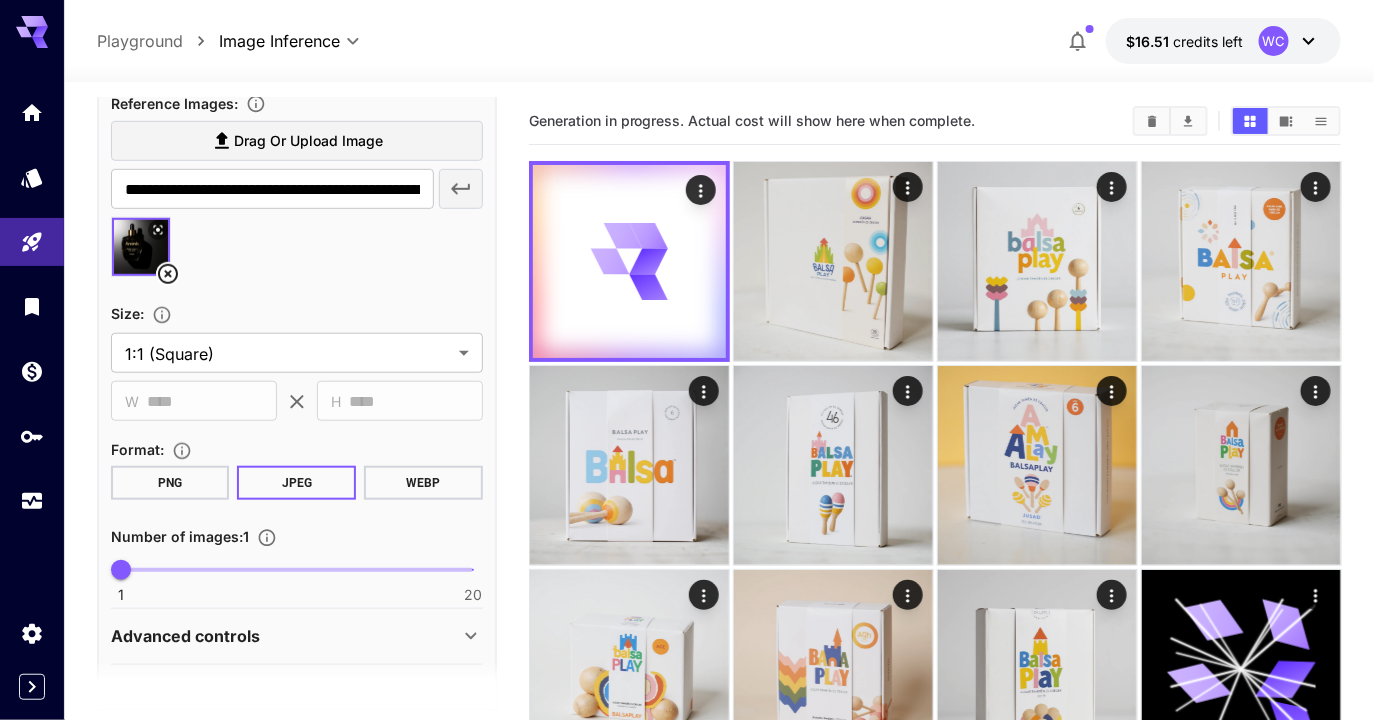 scroll, scrollTop: 441, scrollLeft: 0, axis: vertical 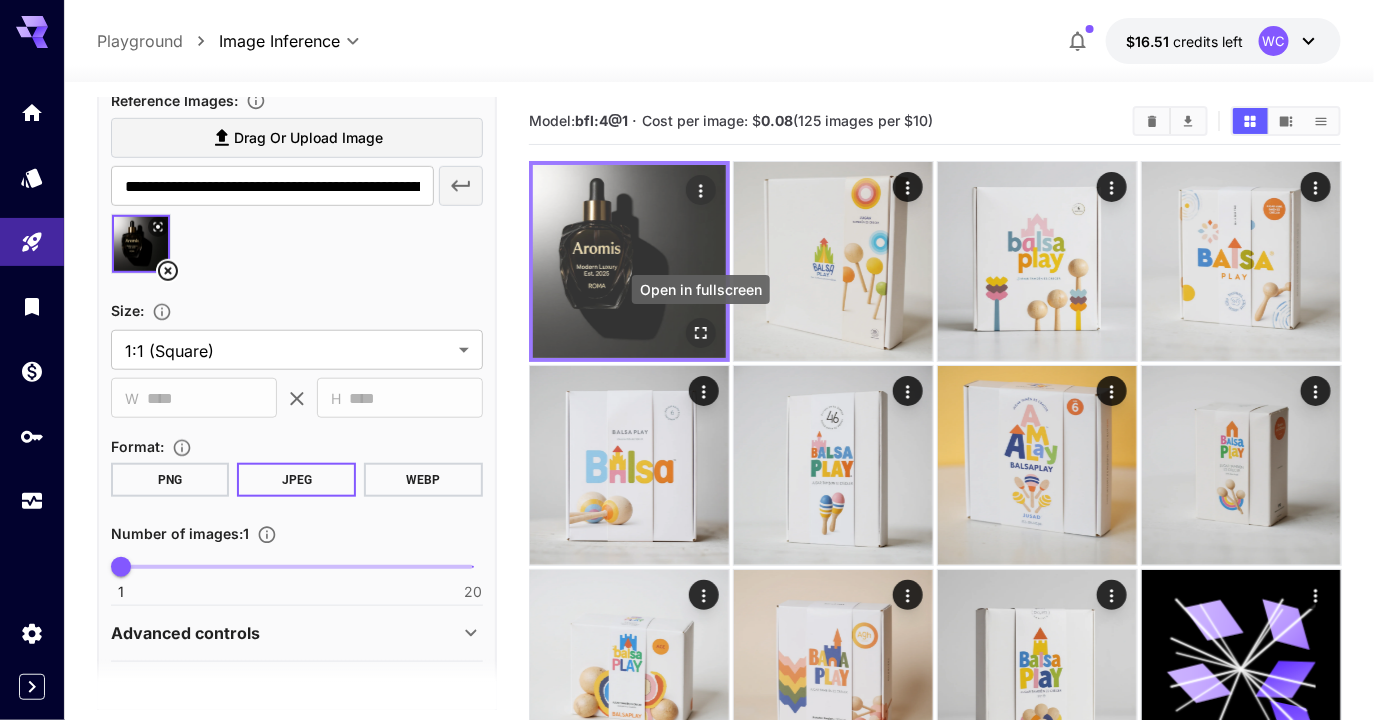 click 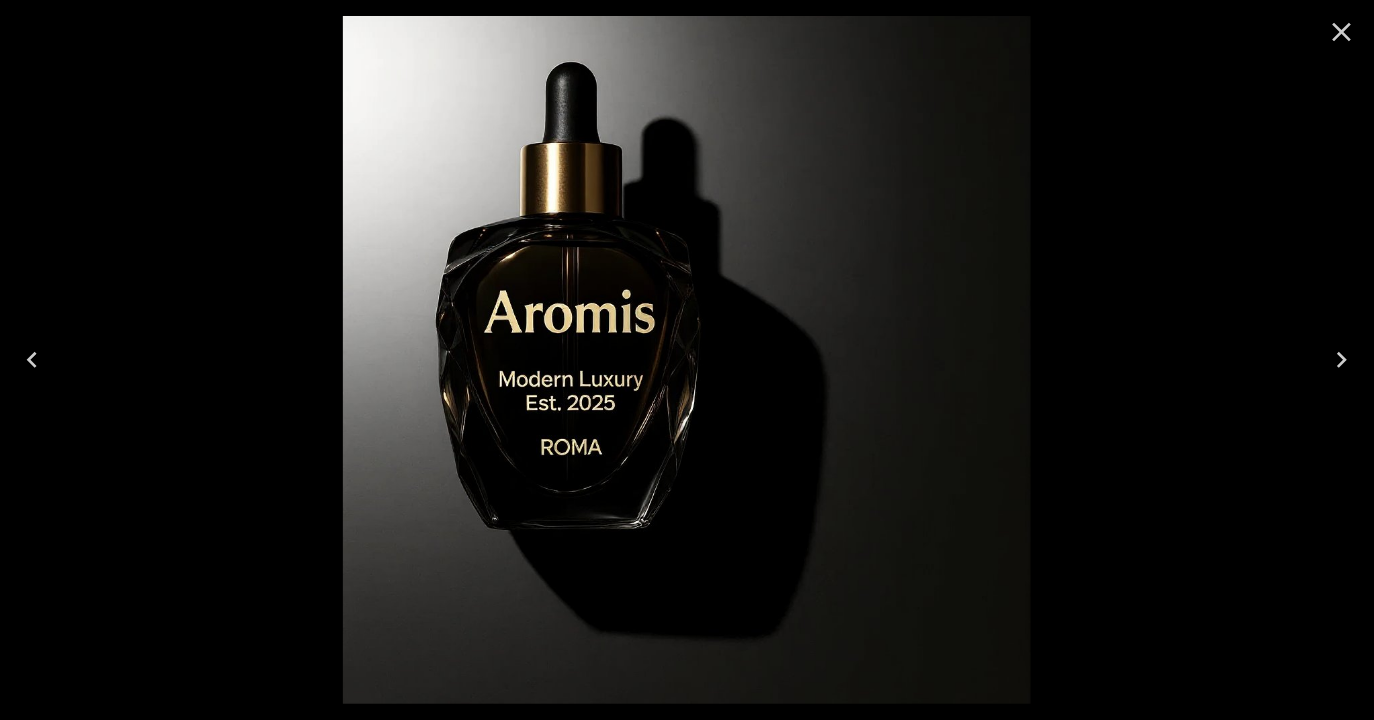 click 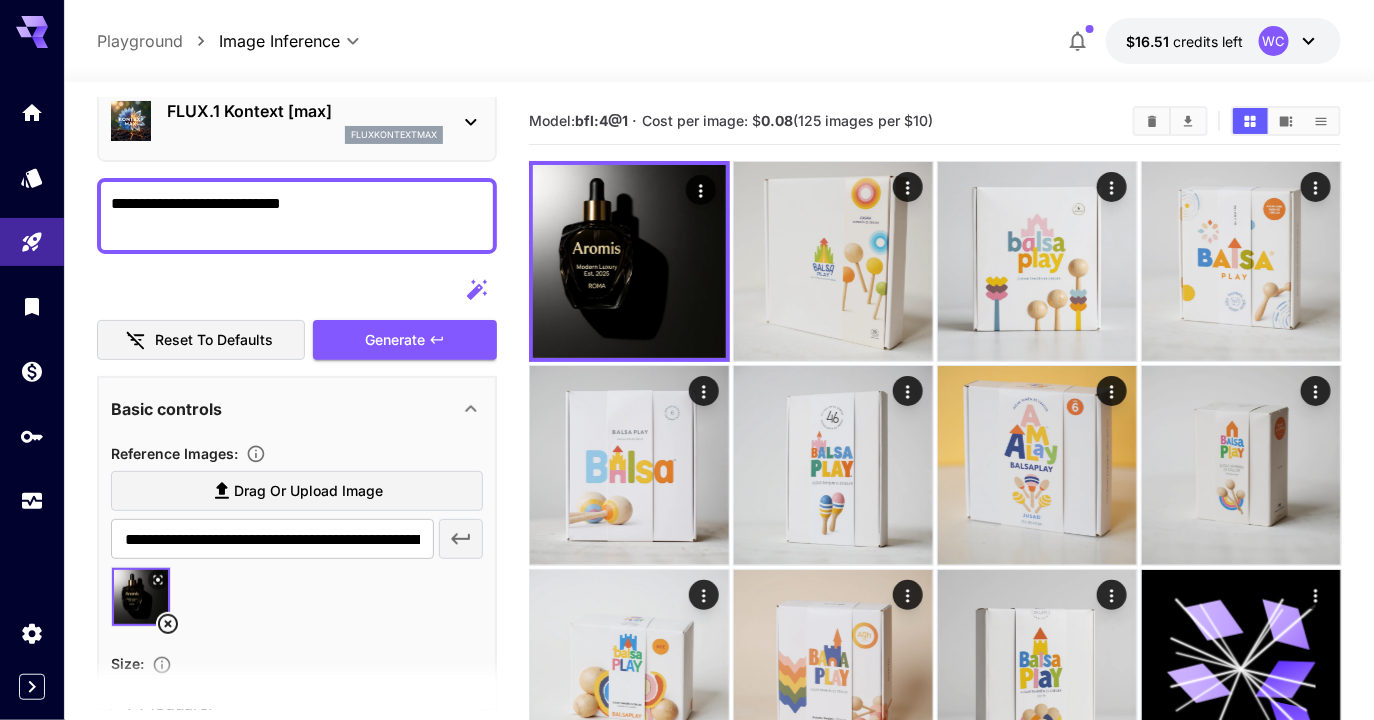 scroll, scrollTop: 87, scrollLeft: 0, axis: vertical 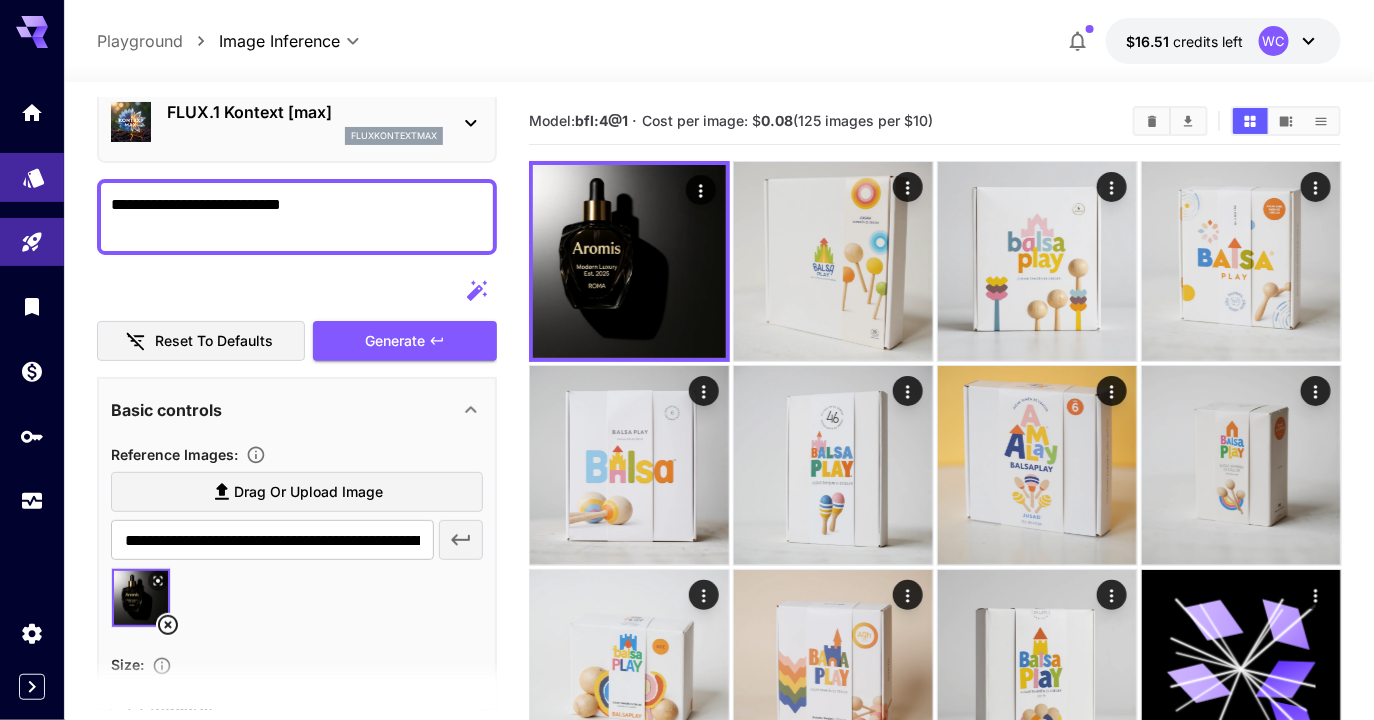 drag, startPoint x: 326, startPoint y: 216, endPoint x: 48, endPoint y: 196, distance: 278.7185 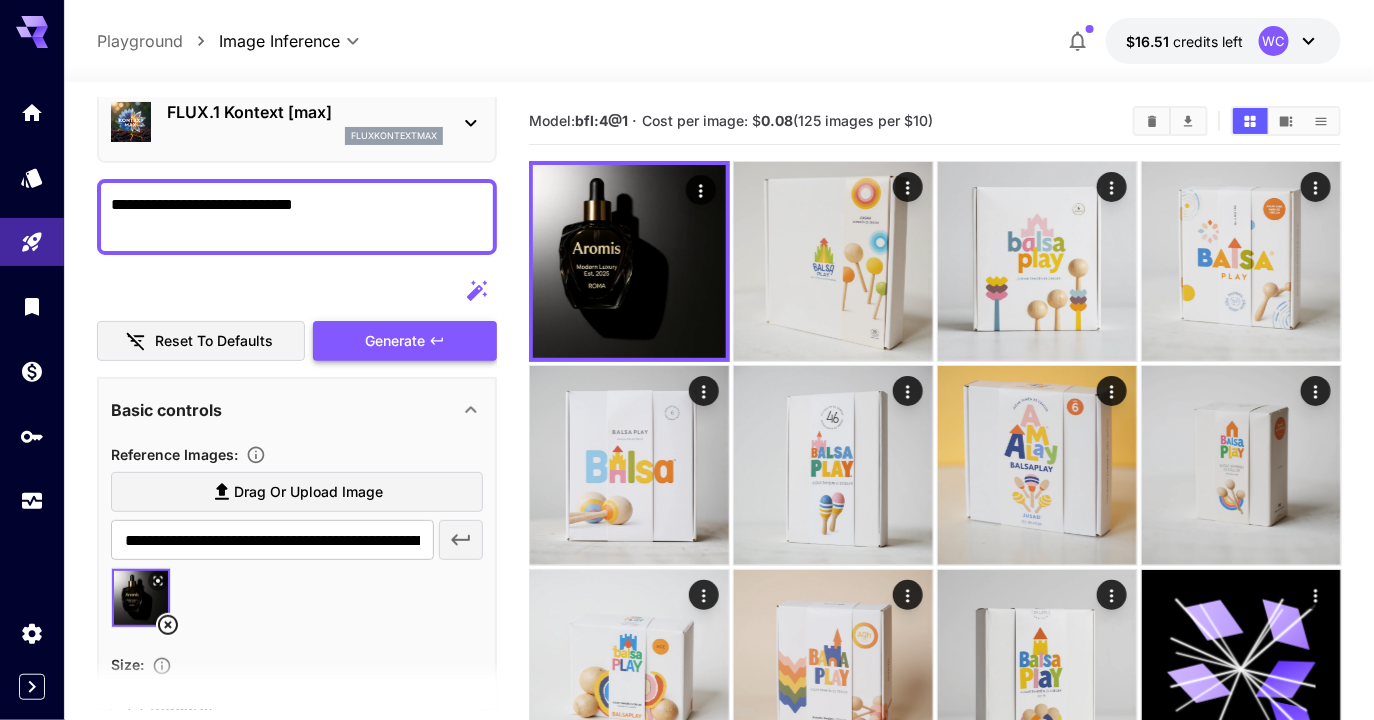 type on "**********" 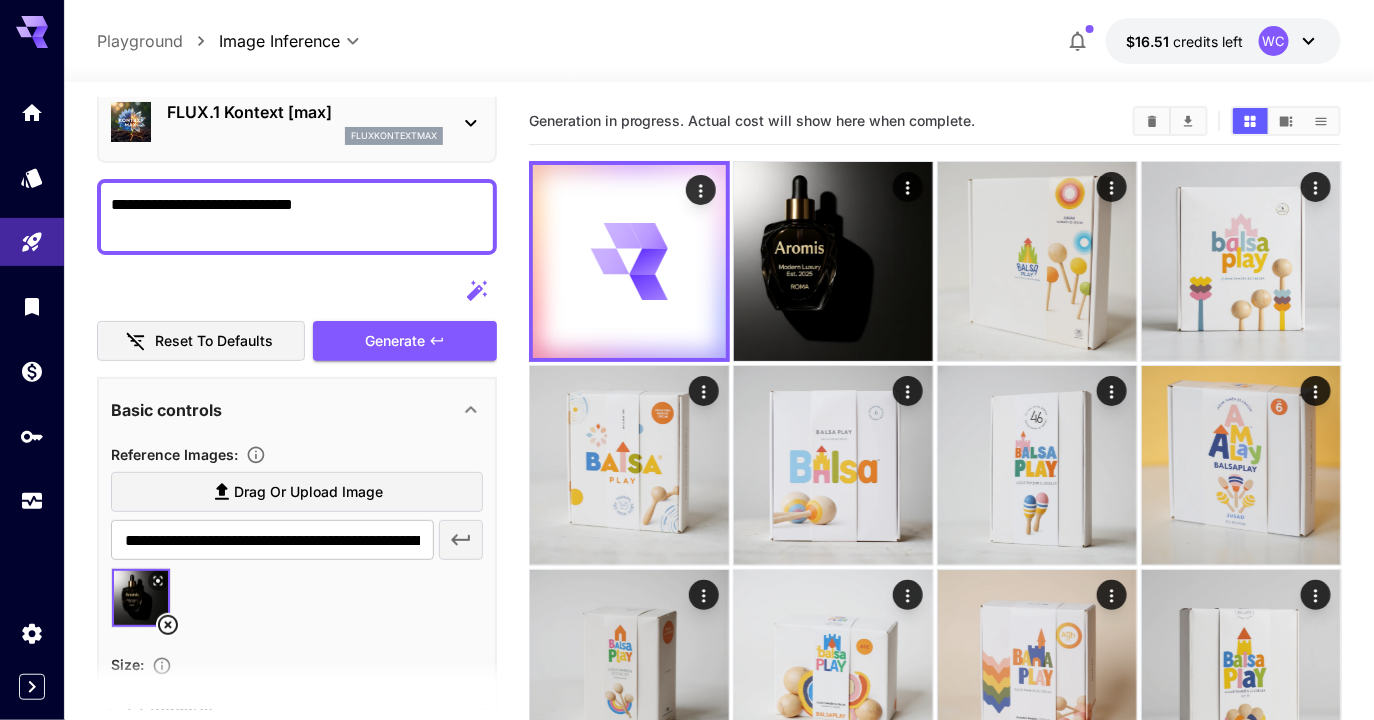 click on "fluxkontextmax" at bounding box center (305, 136) 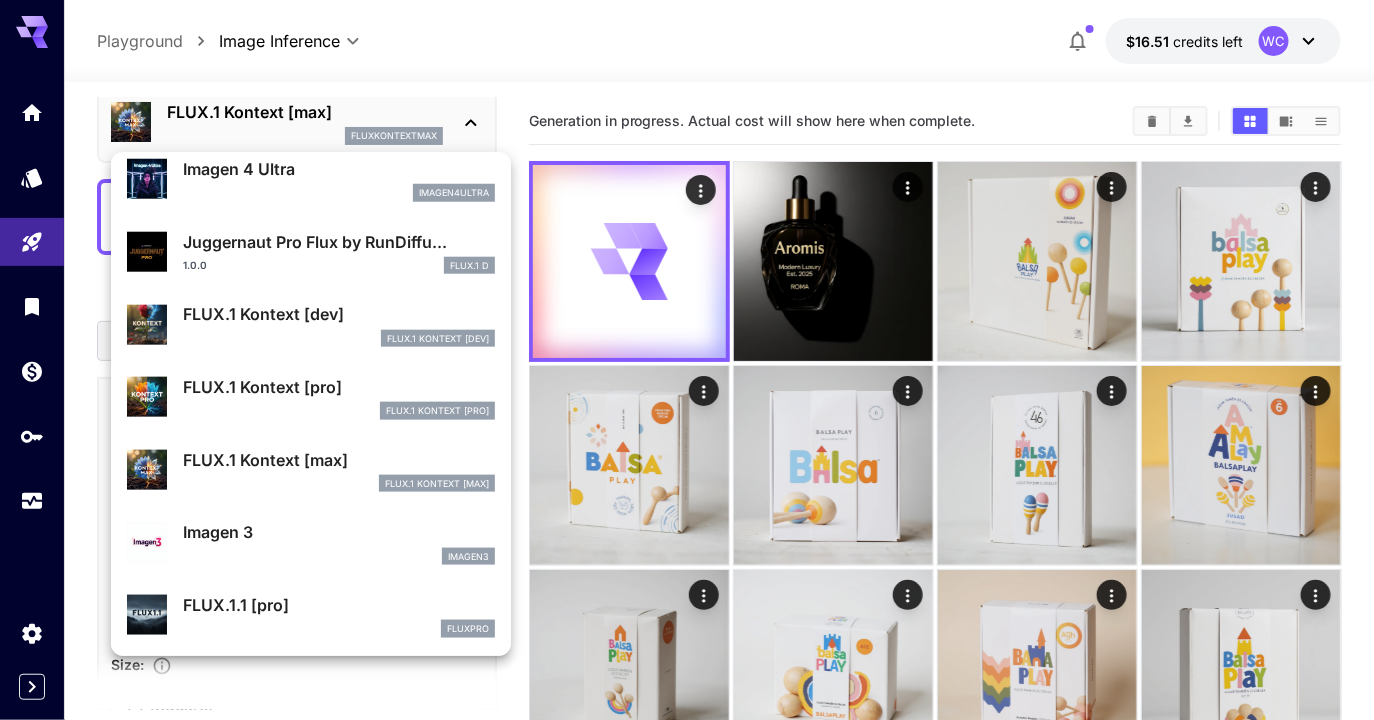 scroll, scrollTop: 665, scrollLeft: 0, axis: vertical 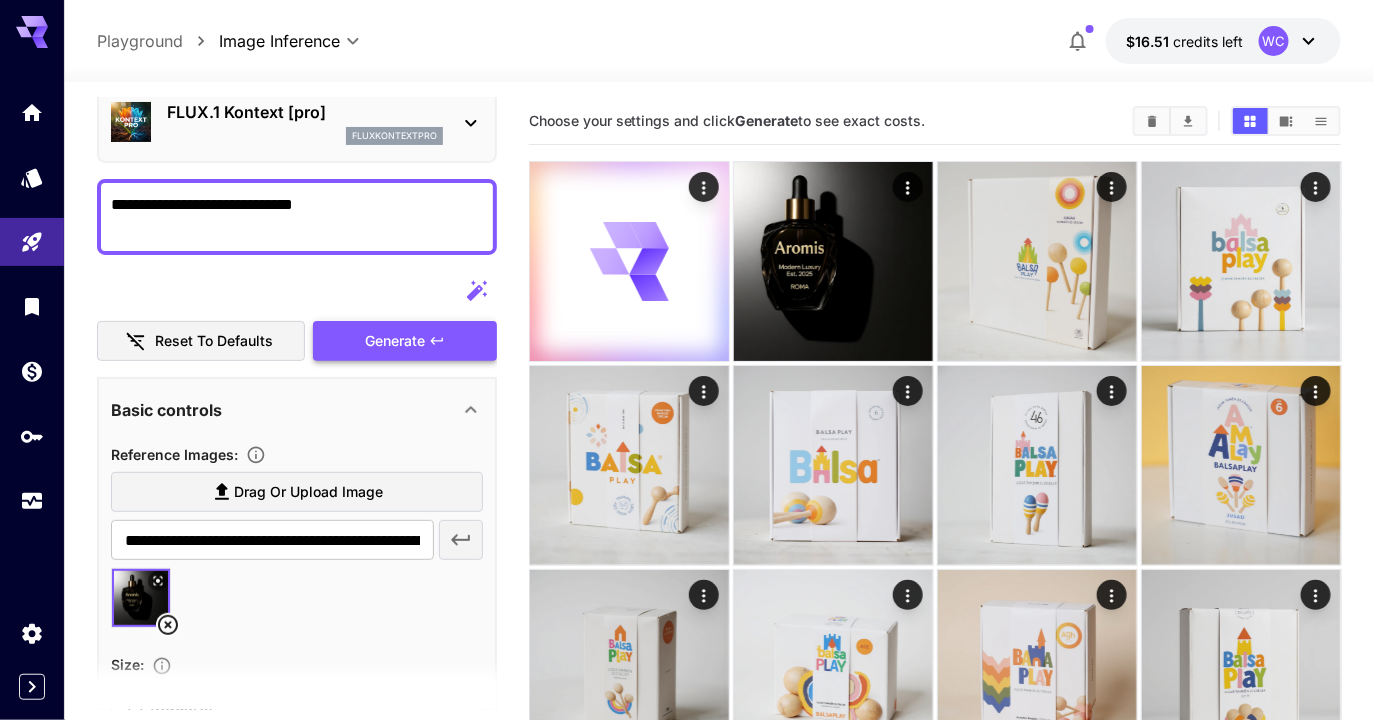 click on "Generate" at bounding box center (395, 341) 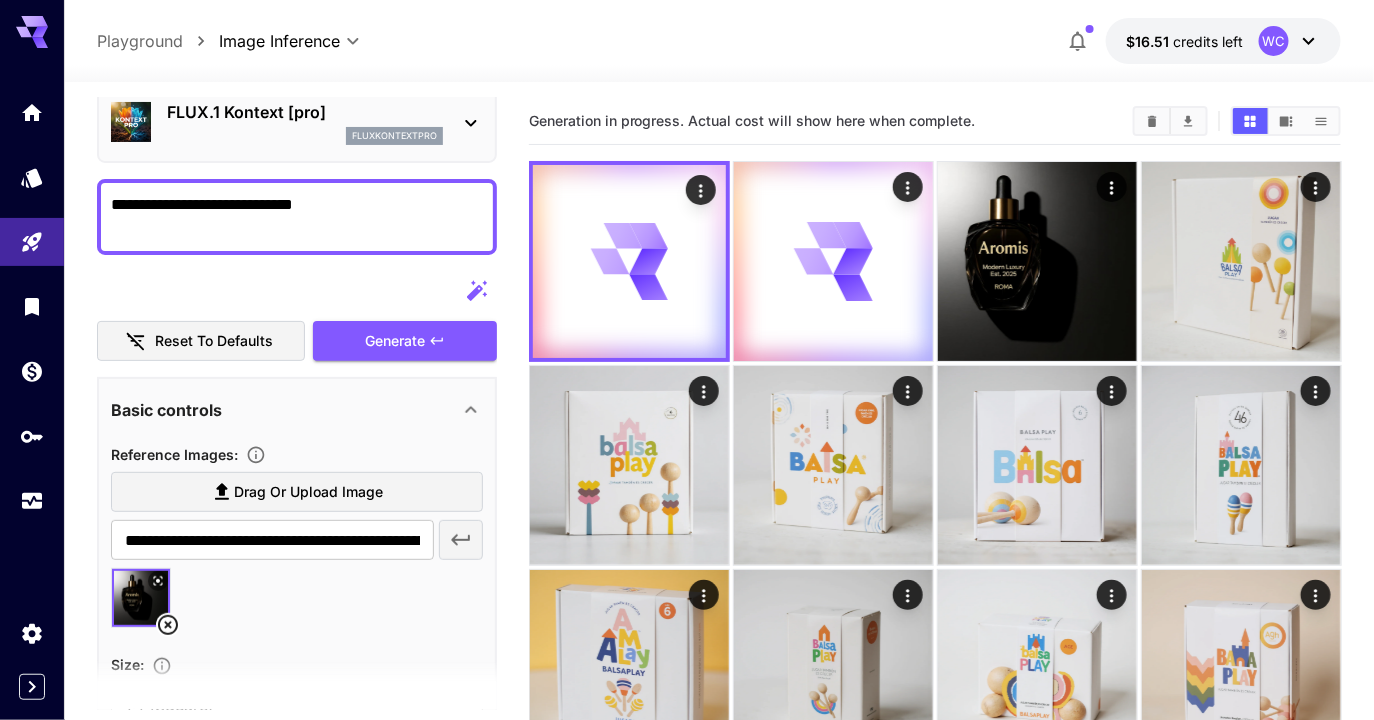 type 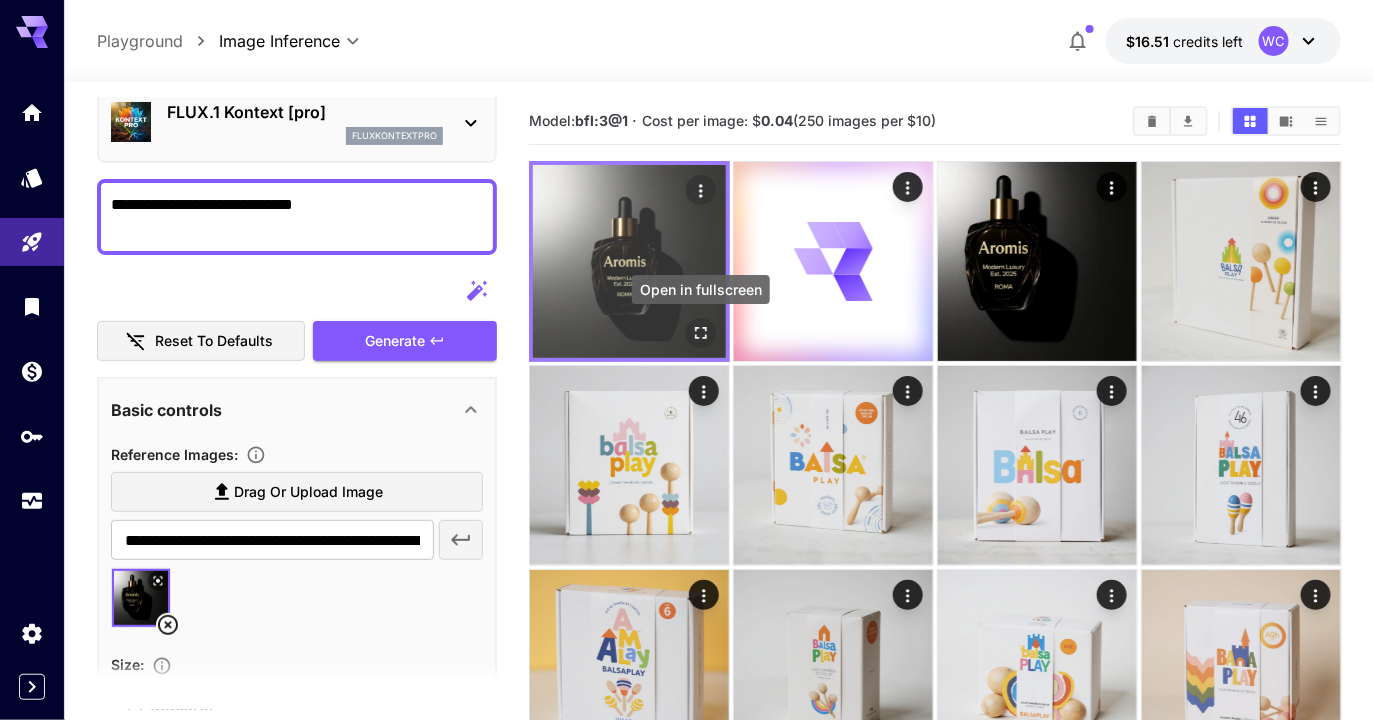 click at bounding box center (700, 333) 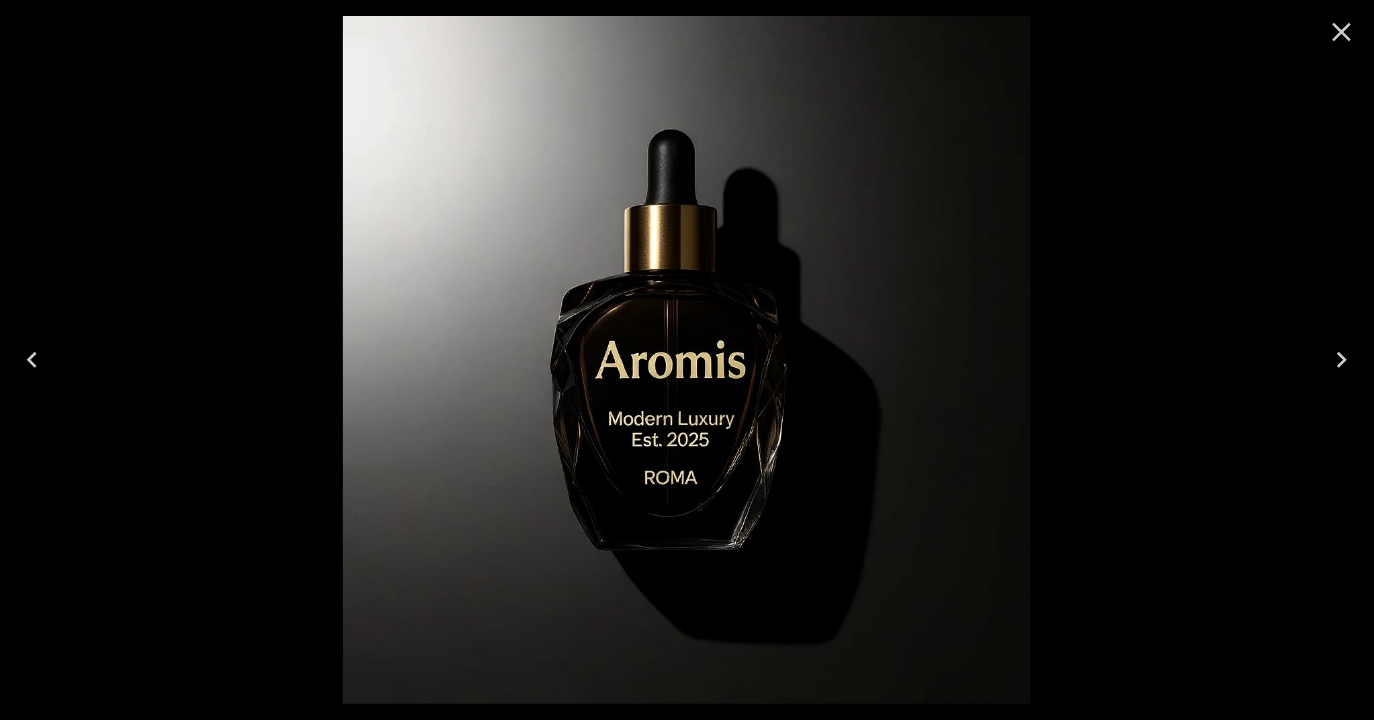 click 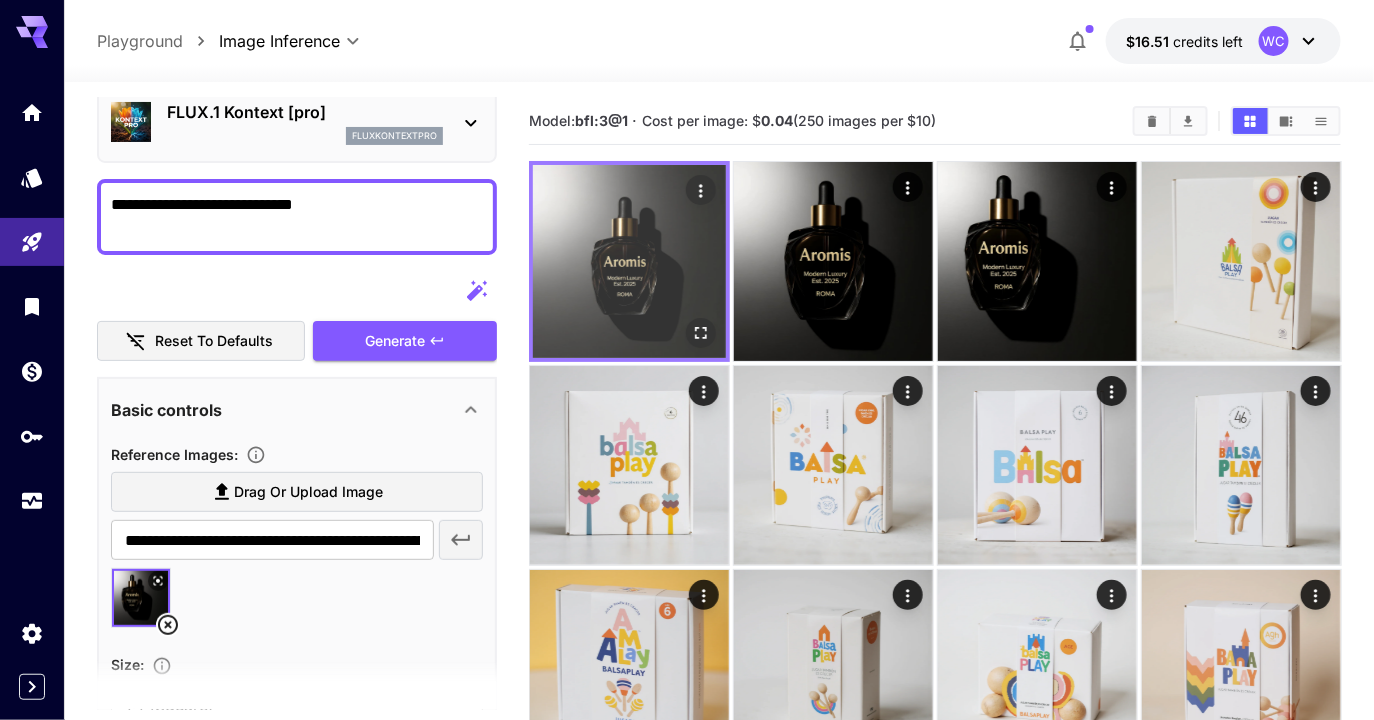 click at bounding box center [629, 261] 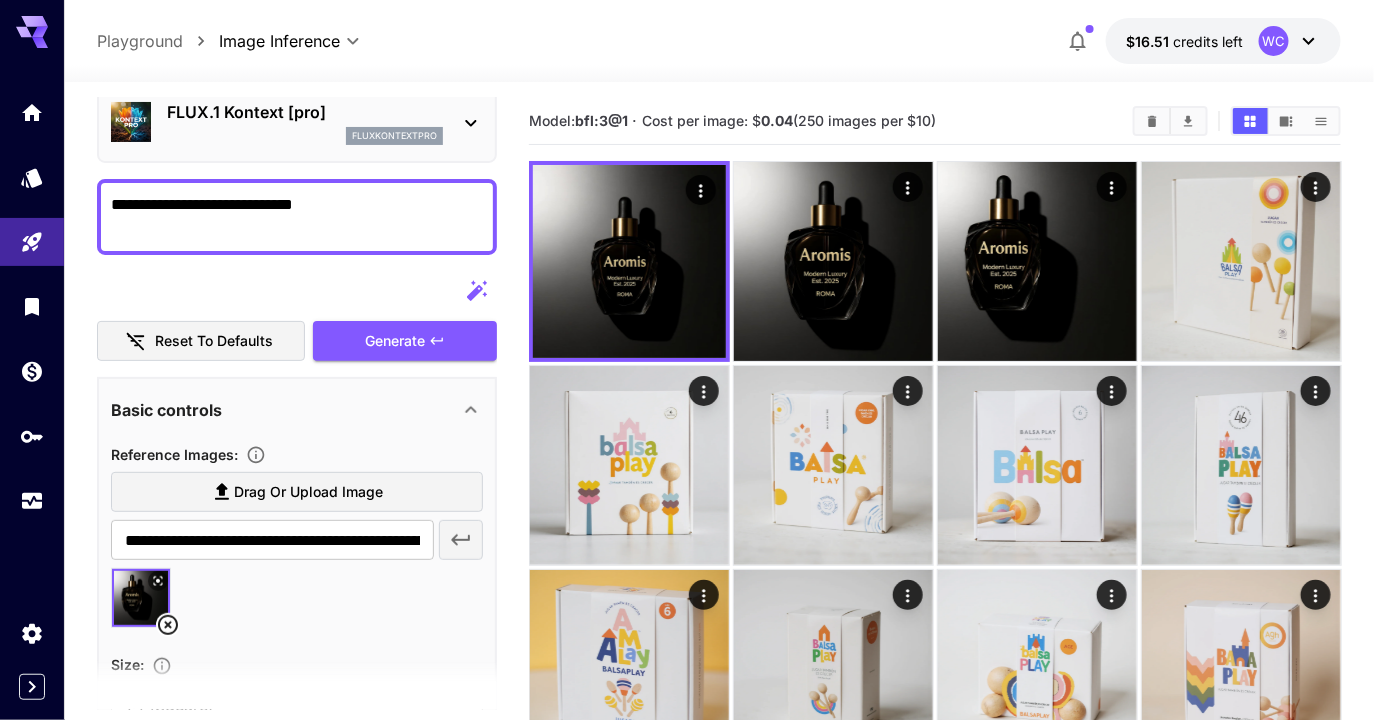 click on "**********" at bounding box center (297, 217) 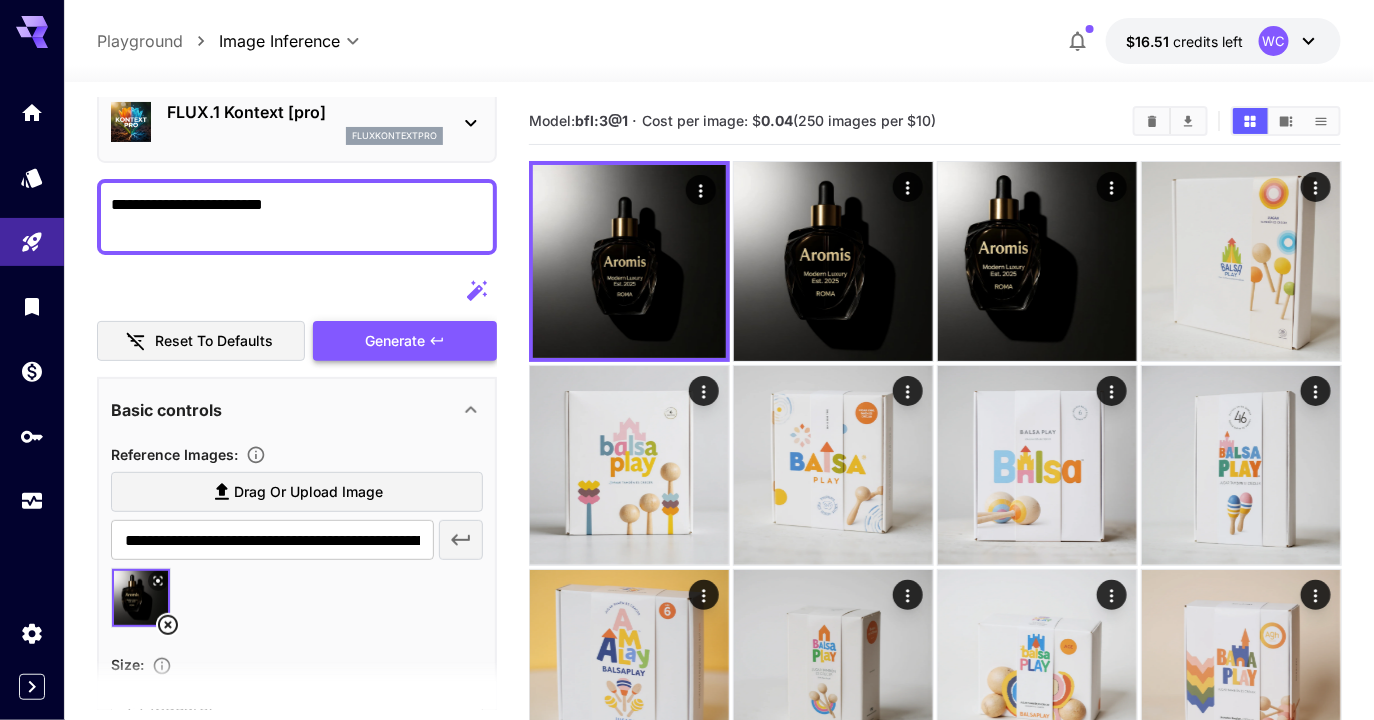 type on "**********" 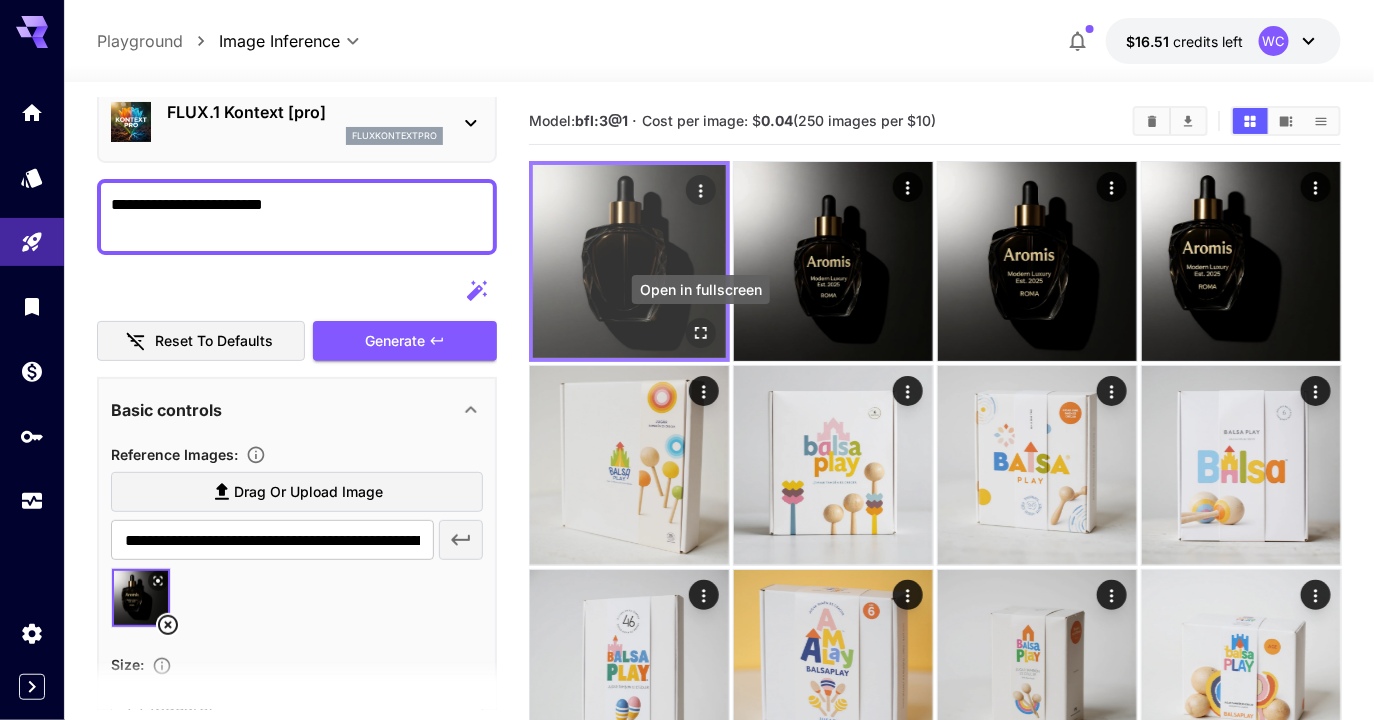 click 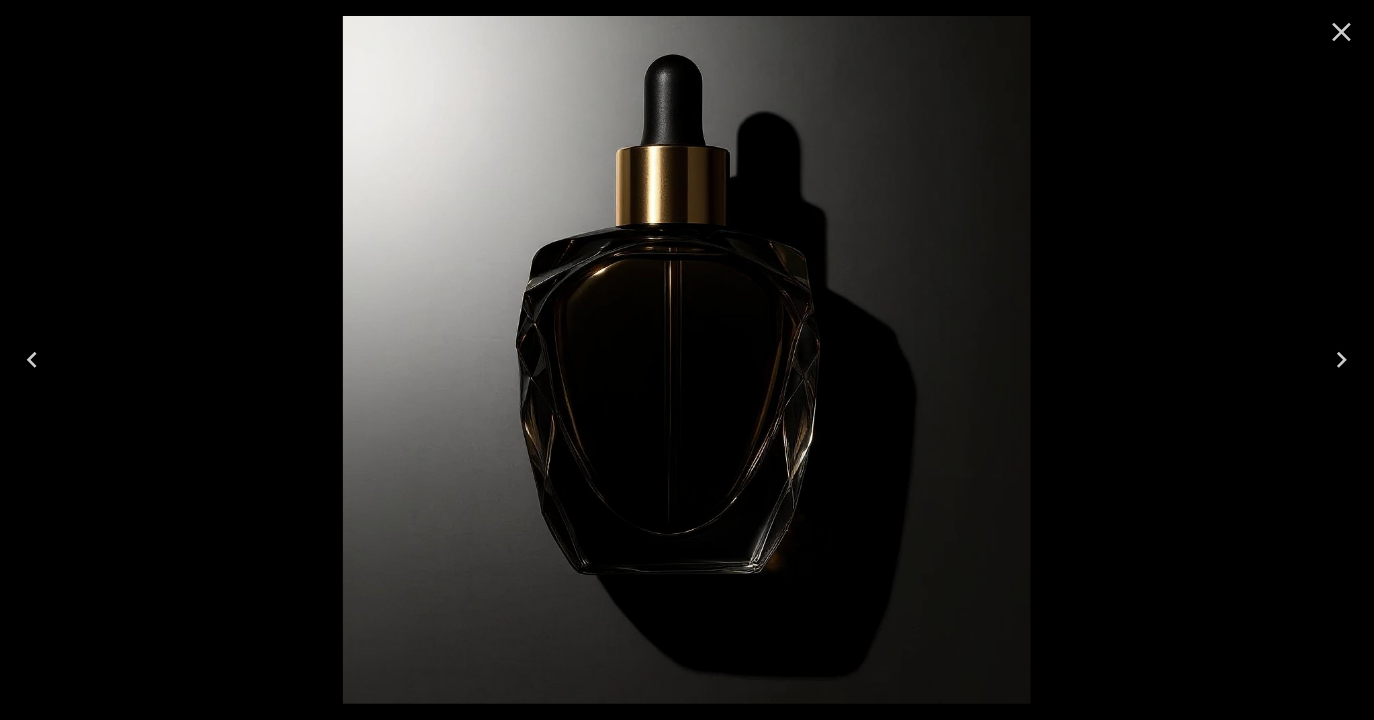 click 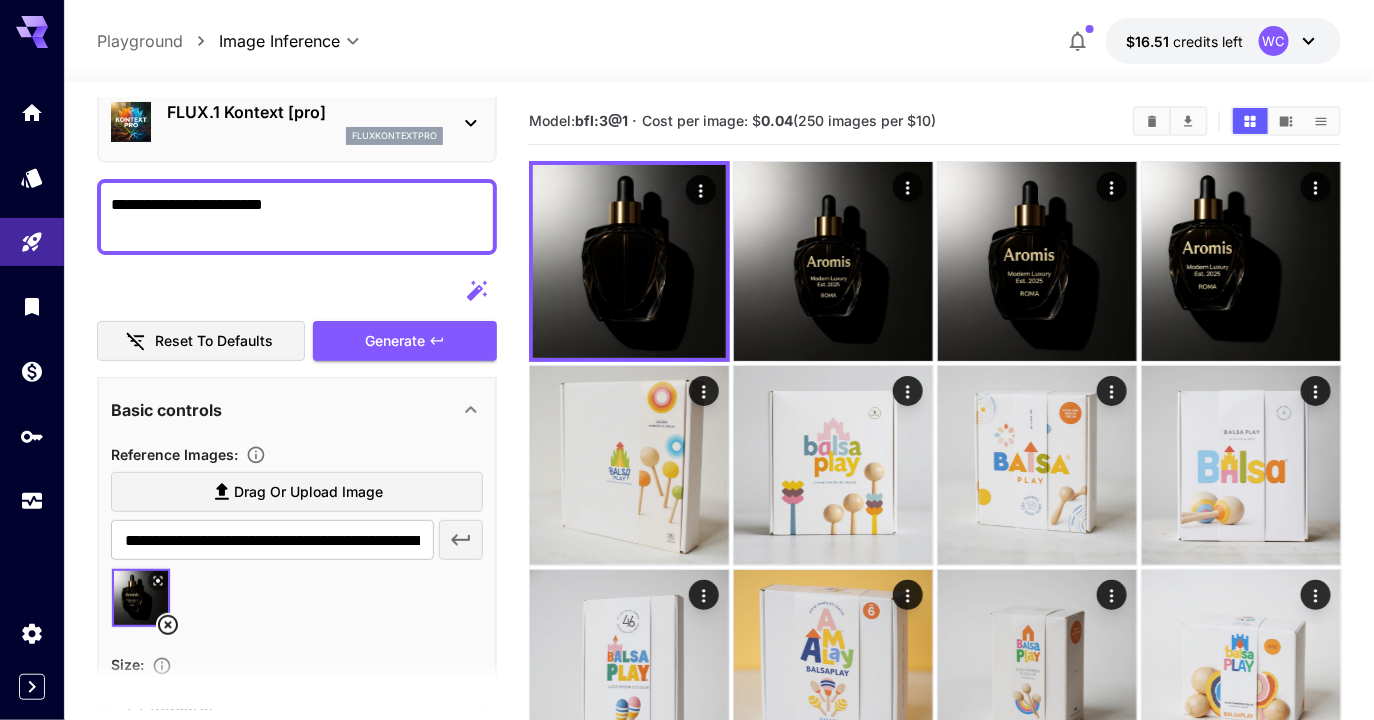 click 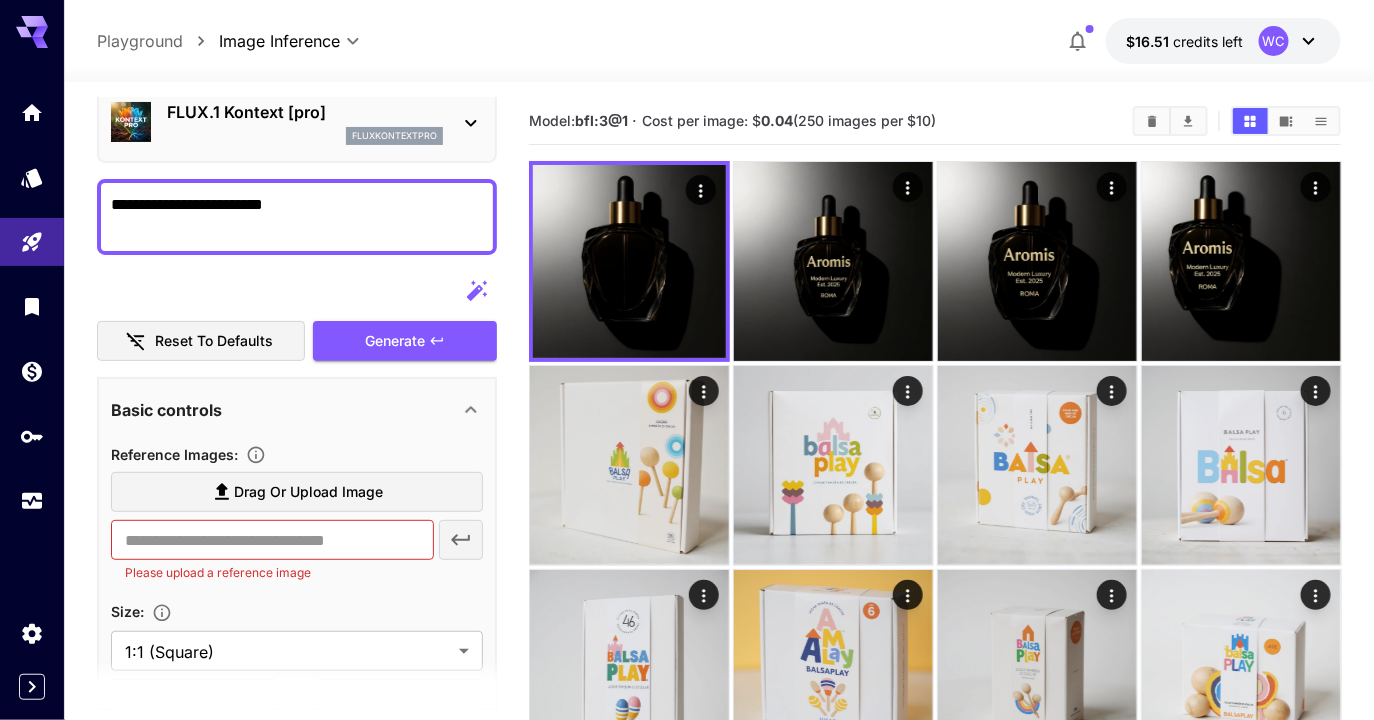 click on "Drag or upload image" at bounding box center [308, 492] 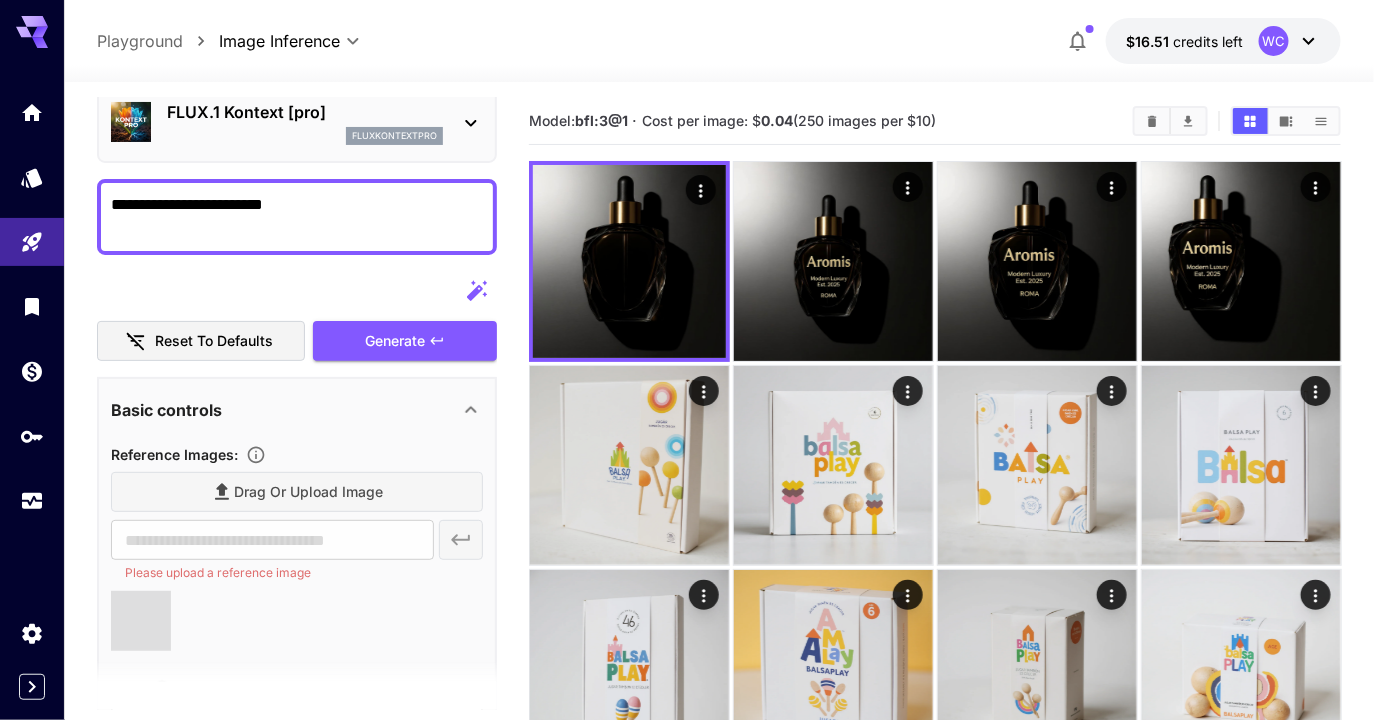type on "**********" 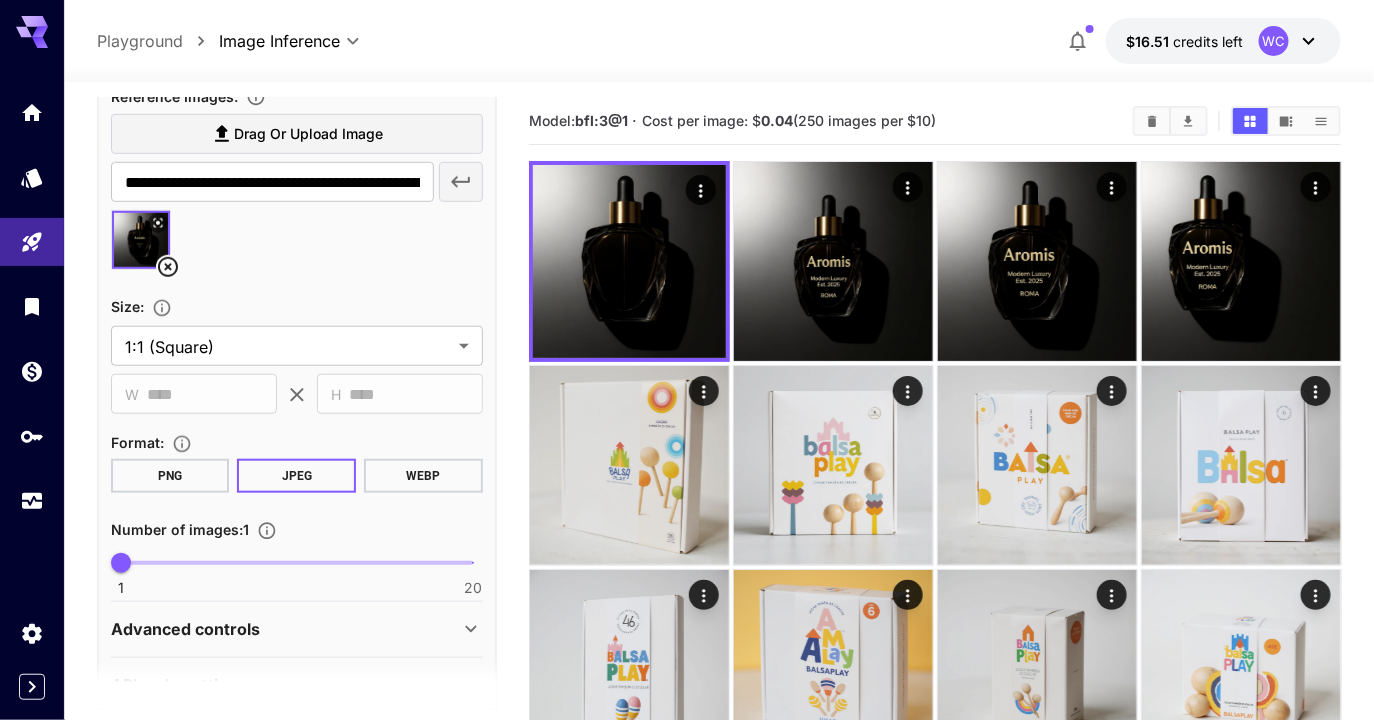 scroll, scrollTop: 453, scrollLeft: 0, axis: vertical 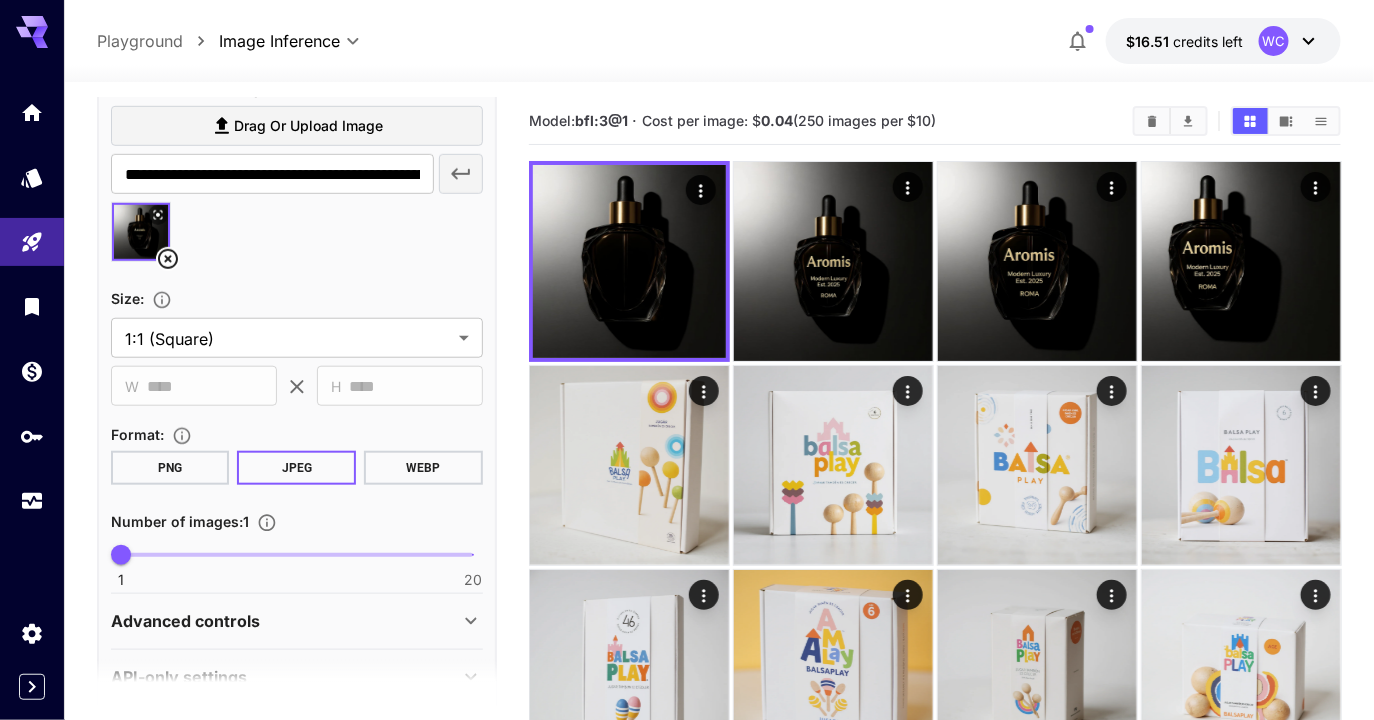 type on "*" 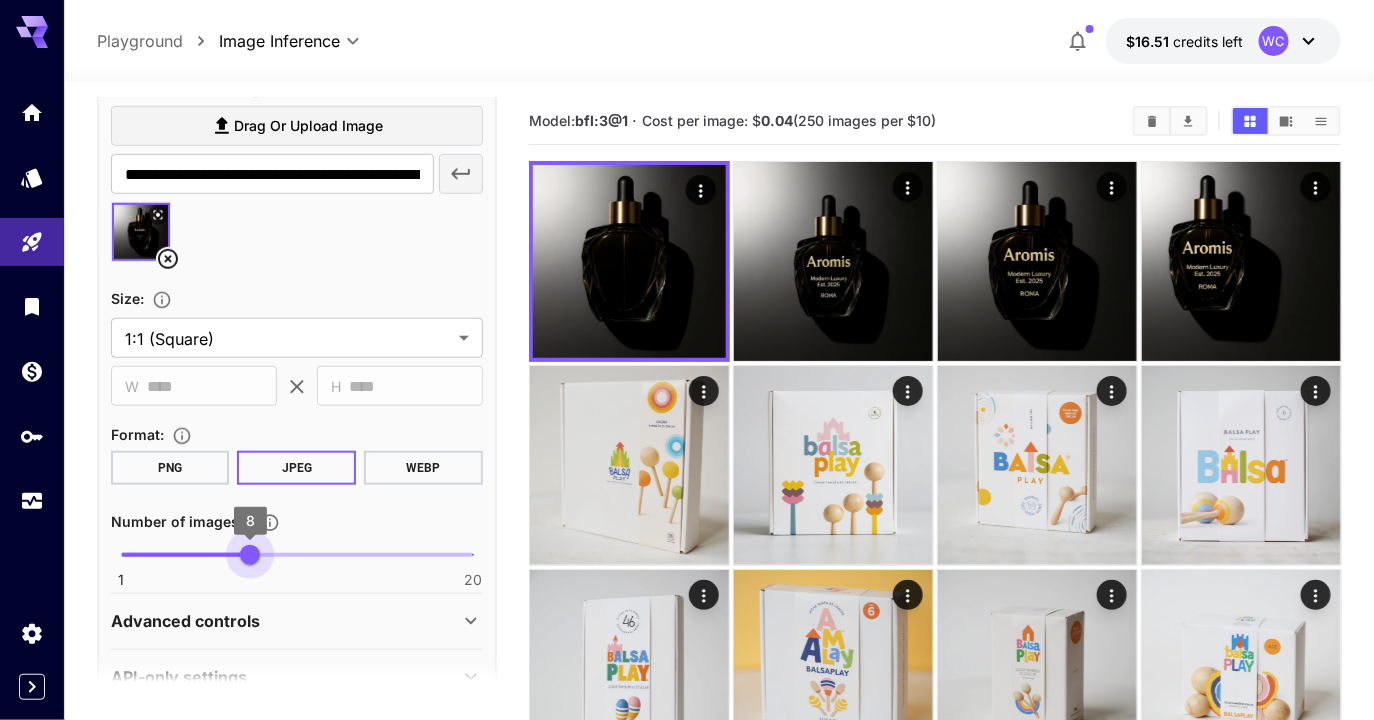 click at bounding box center [297, 555] 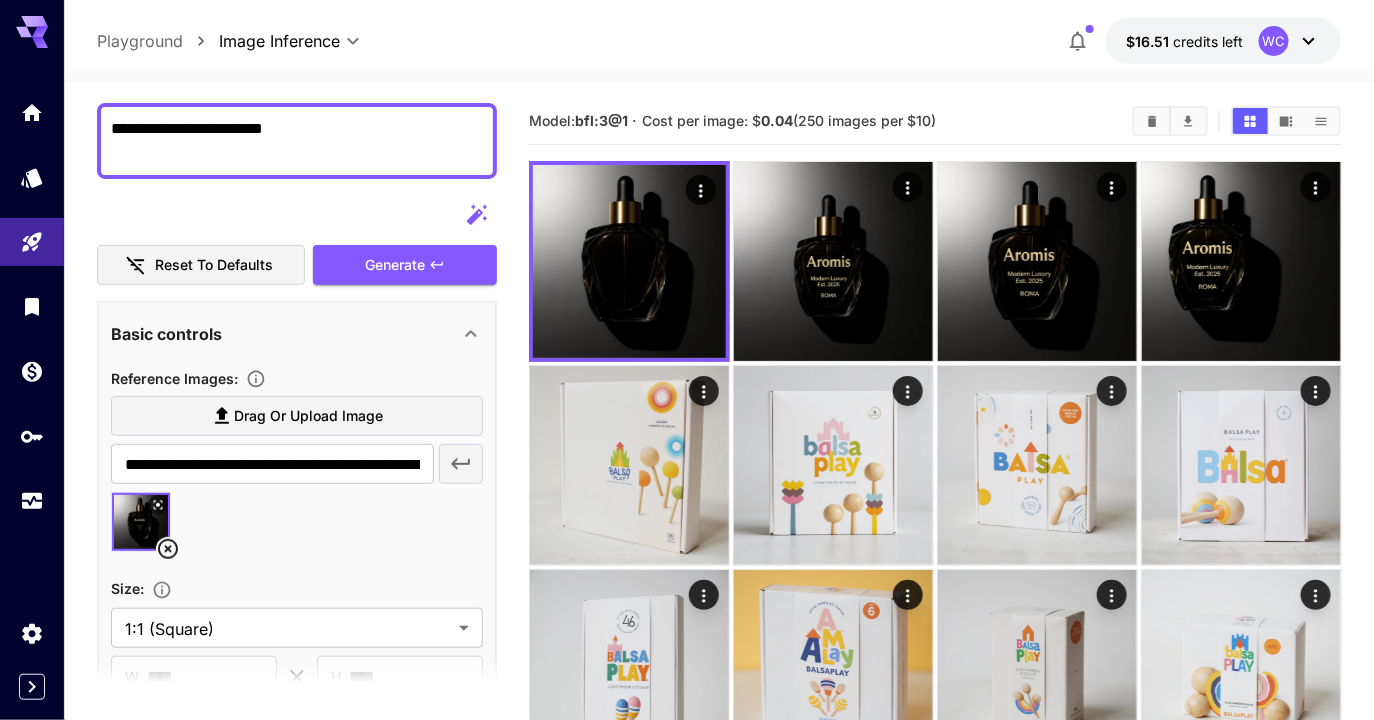 scroll, scrollTop: 120, scrollLeft: 0, axis: vertical 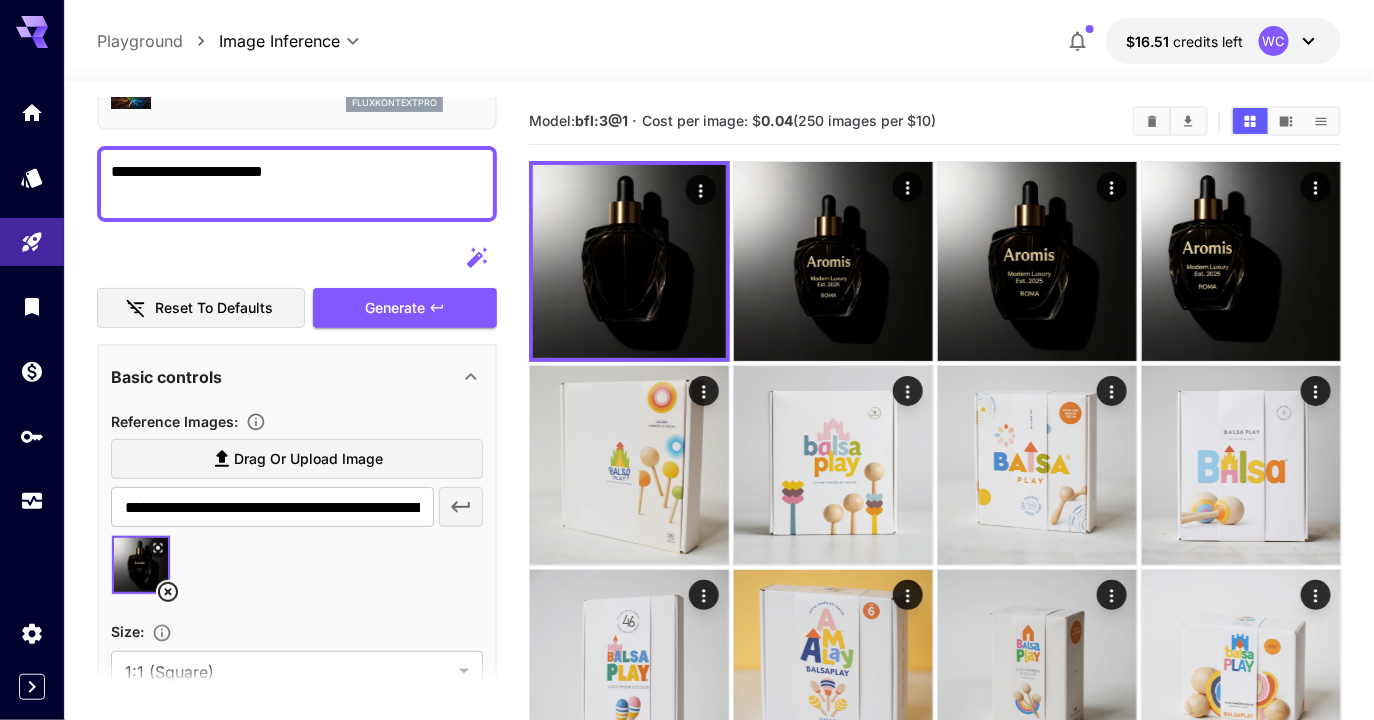 click on "**********" at bounding box center (297, 184) 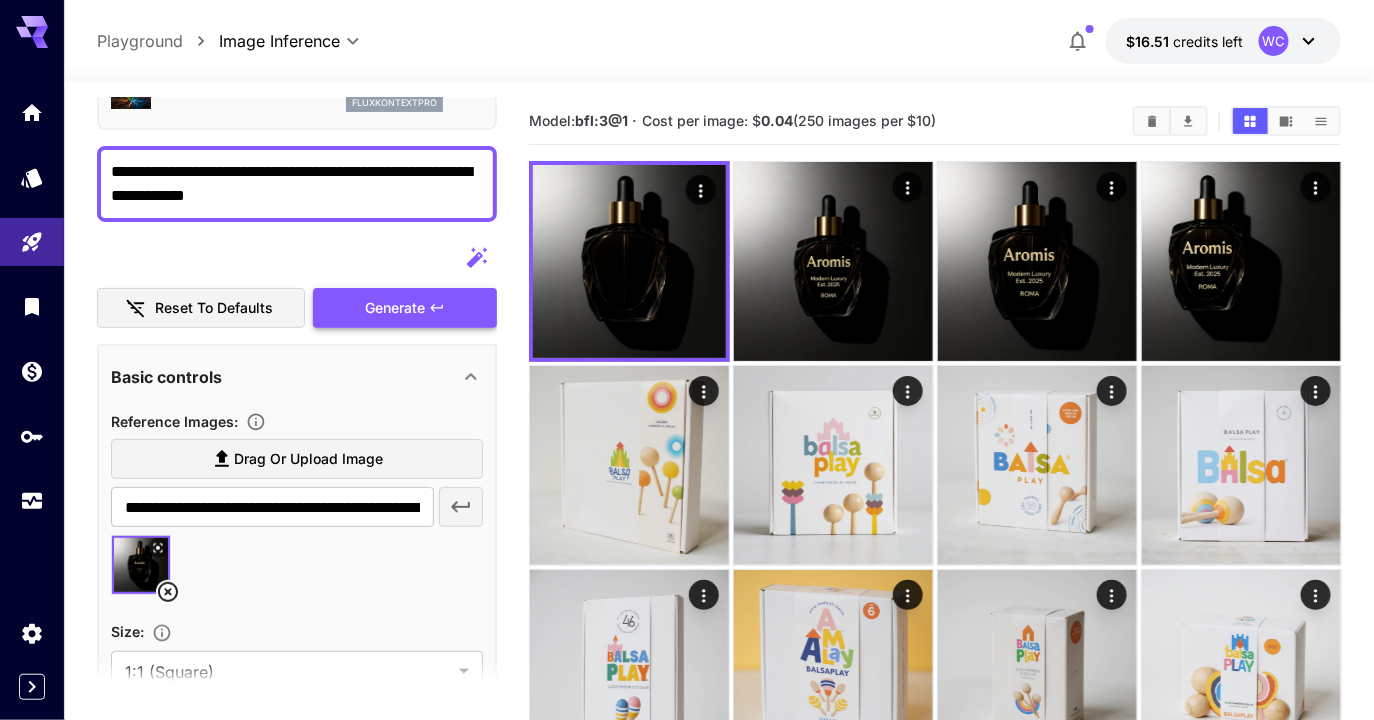 click on "Generate" at bounding box center (395, 308) 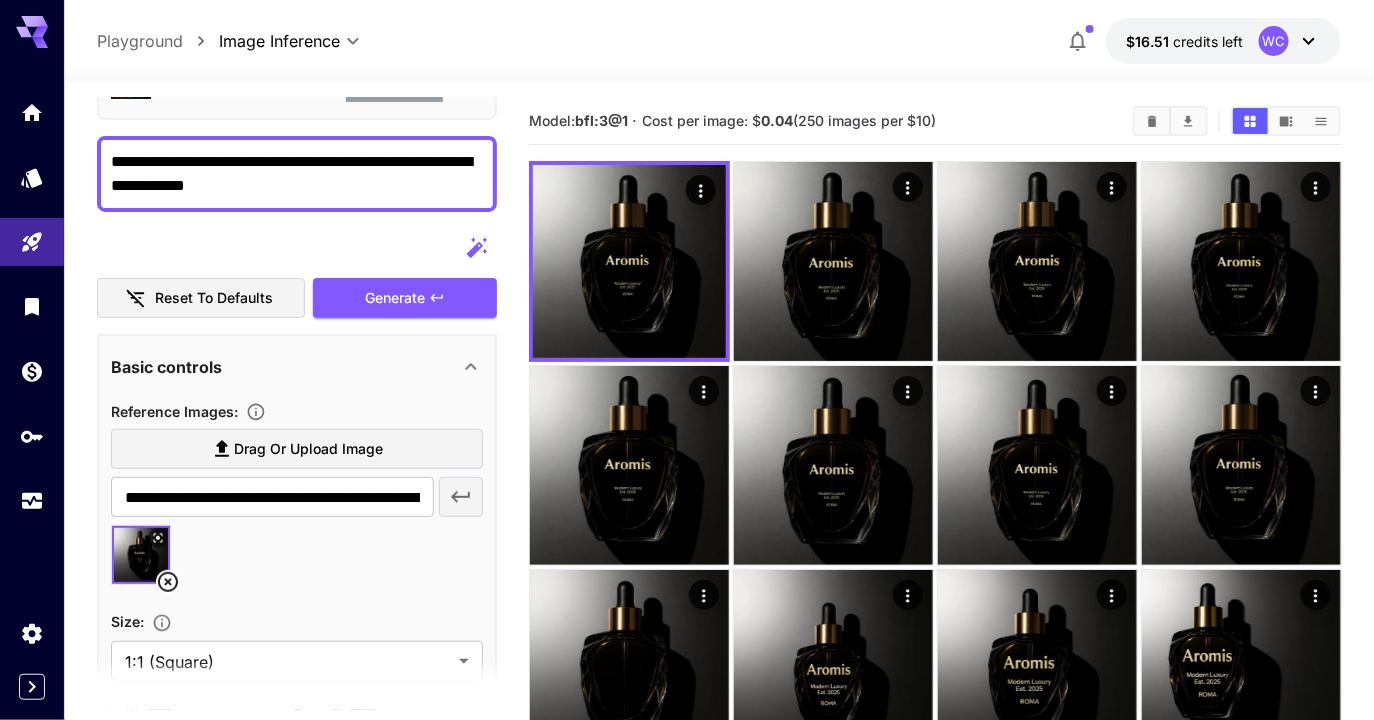 scroll, scrollTop: 117, scrollLeft: 0, axis: vertical 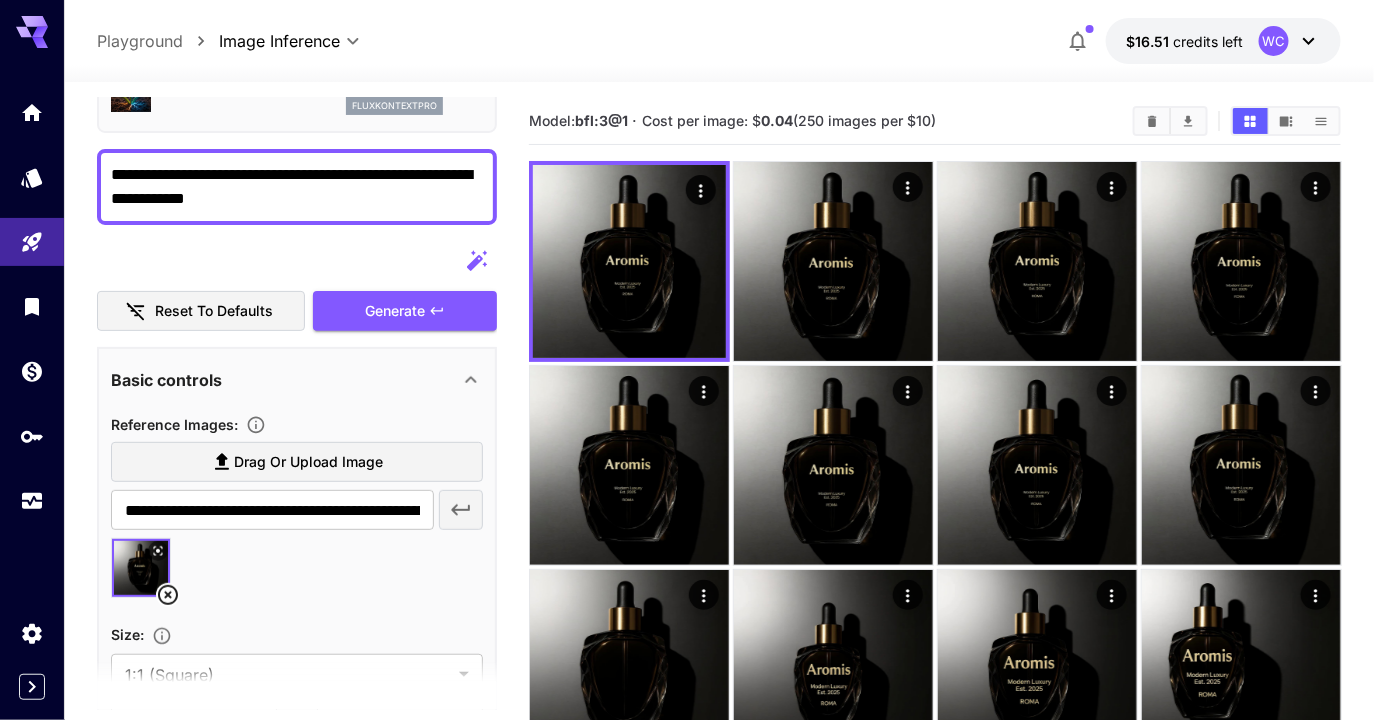 click on "**********" at bounding box center [297, 187] 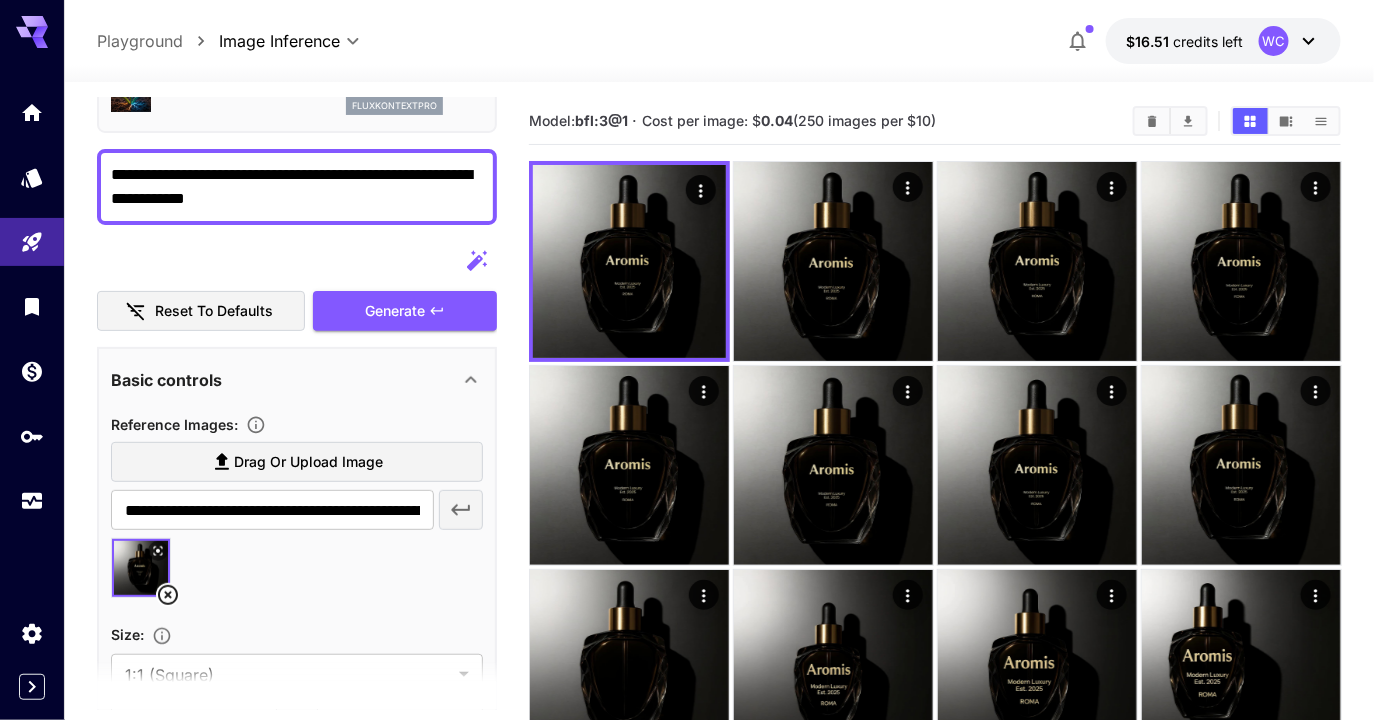 click on "**********" at bounding box center (297, 187) 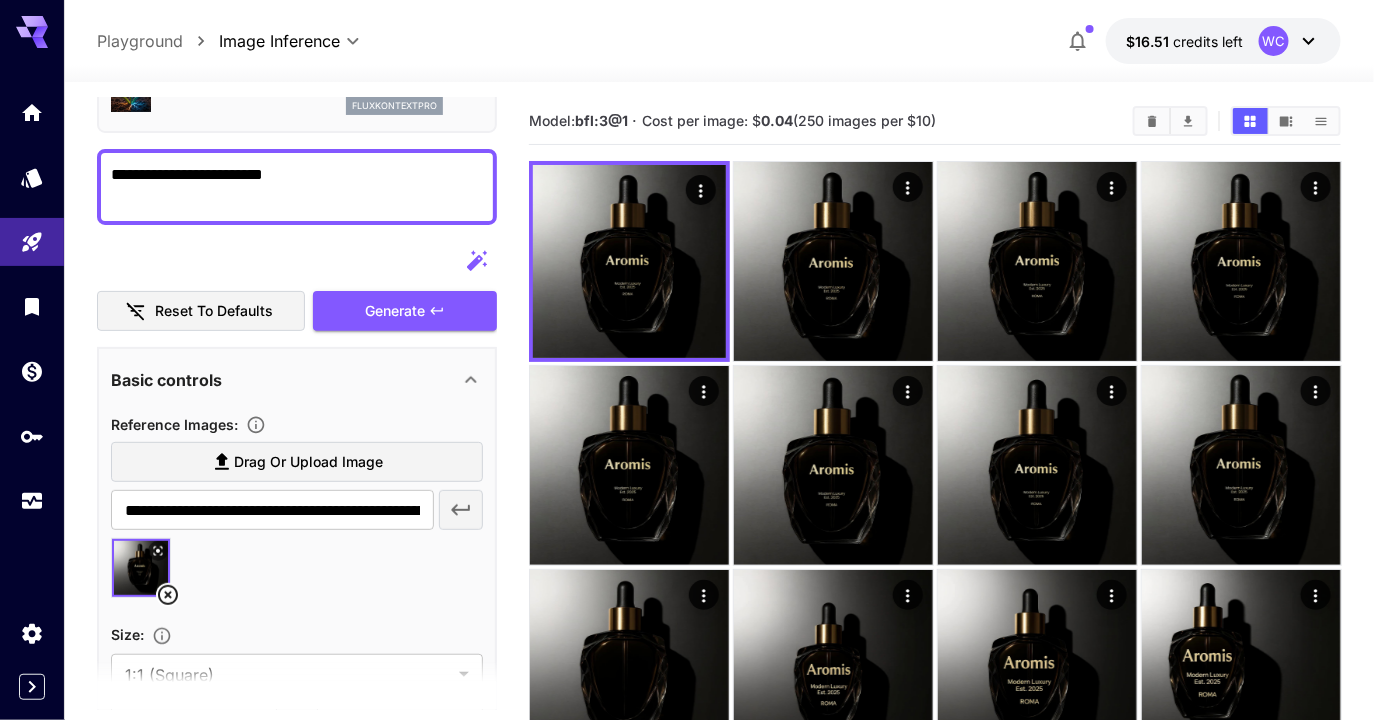 click on "**********" at bounding box center [297, 187] 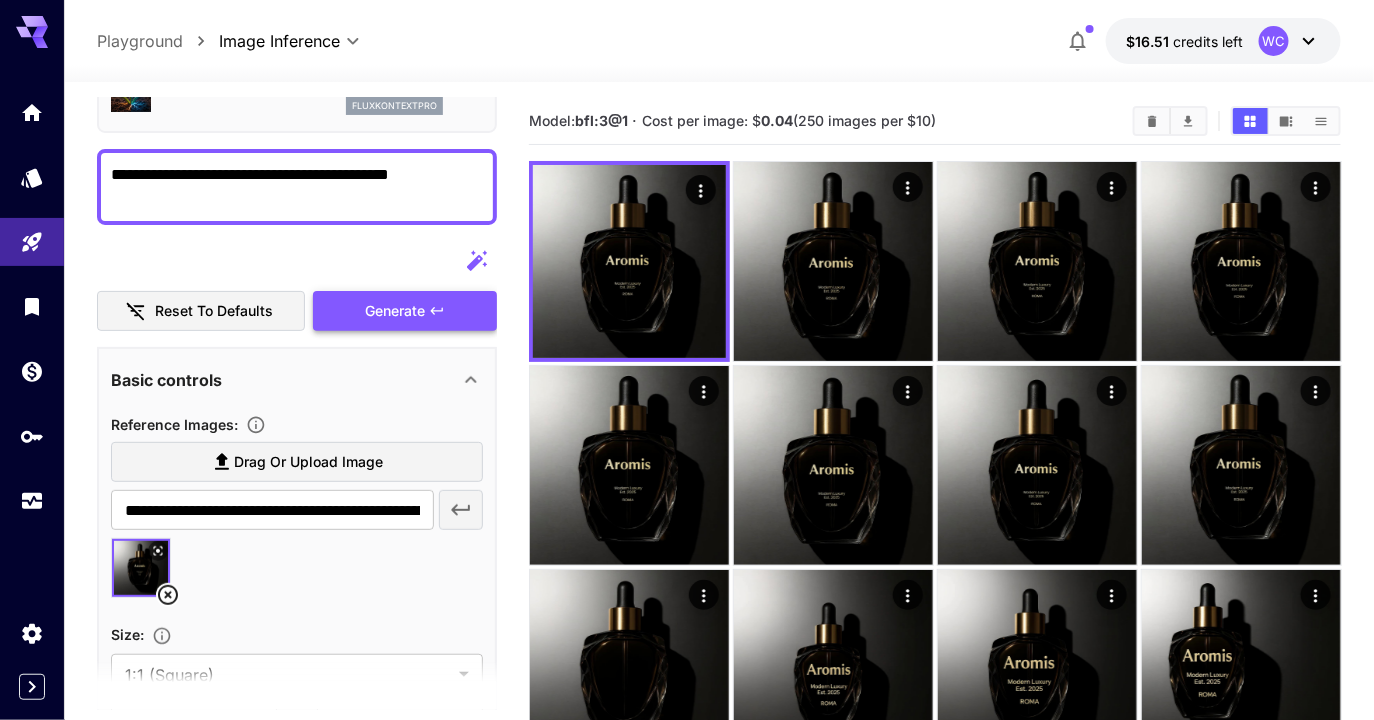 click on "Generate" at bounding box center [395, 311] 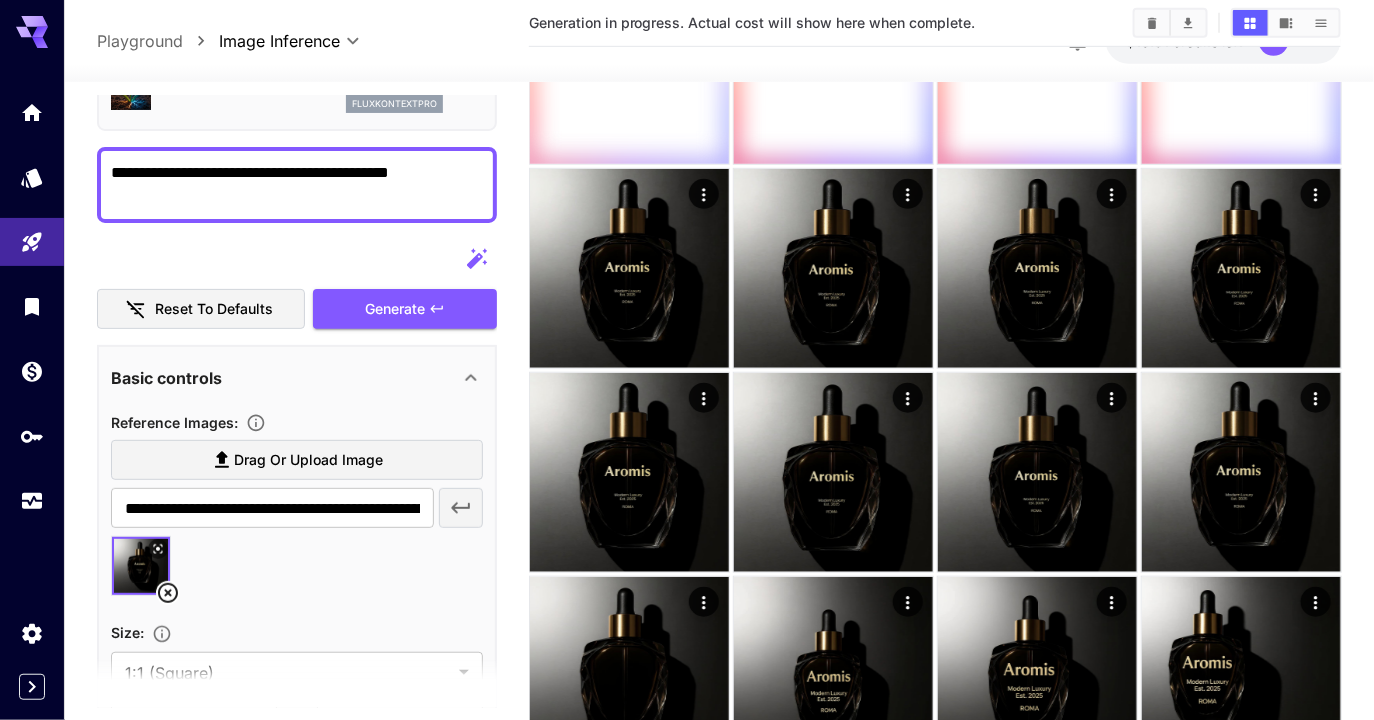 scroll, scrollTop: 402, scrollLeft: 0, axis: vertical 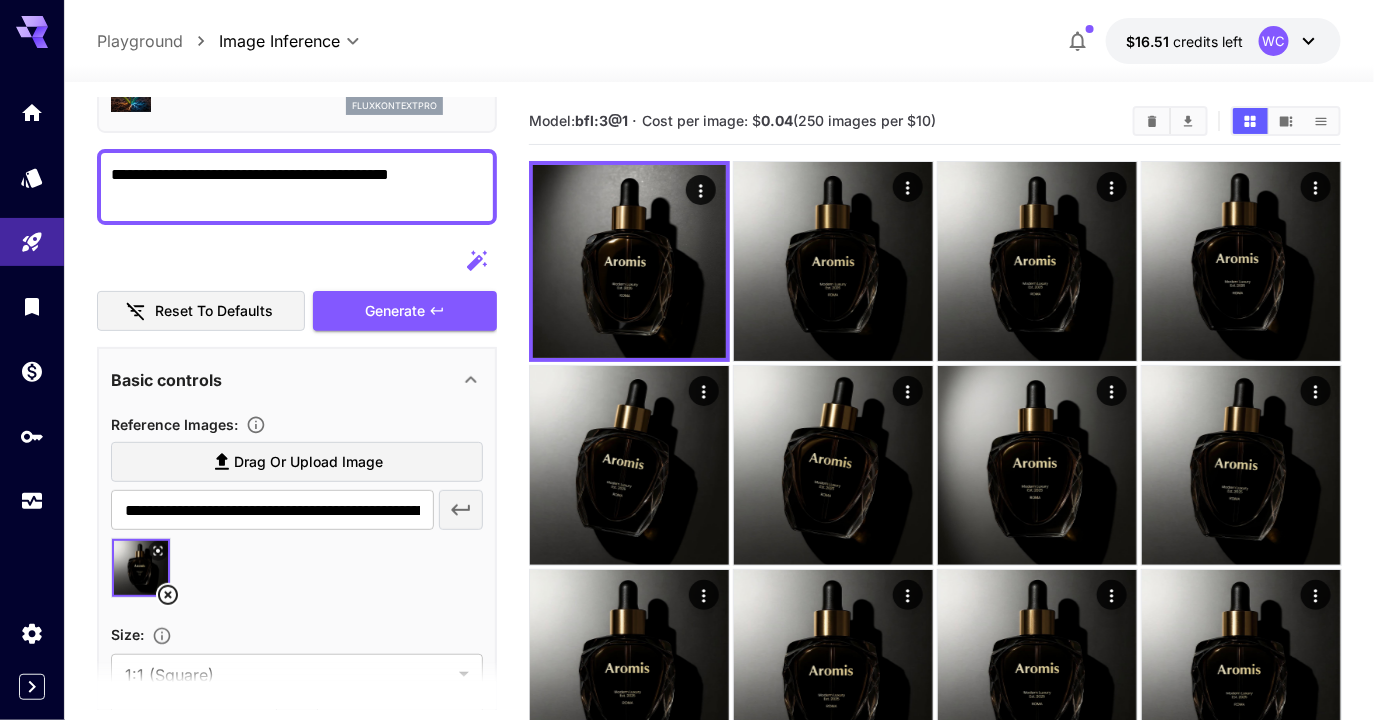 click on "**********" at bounding box center [297, 187] 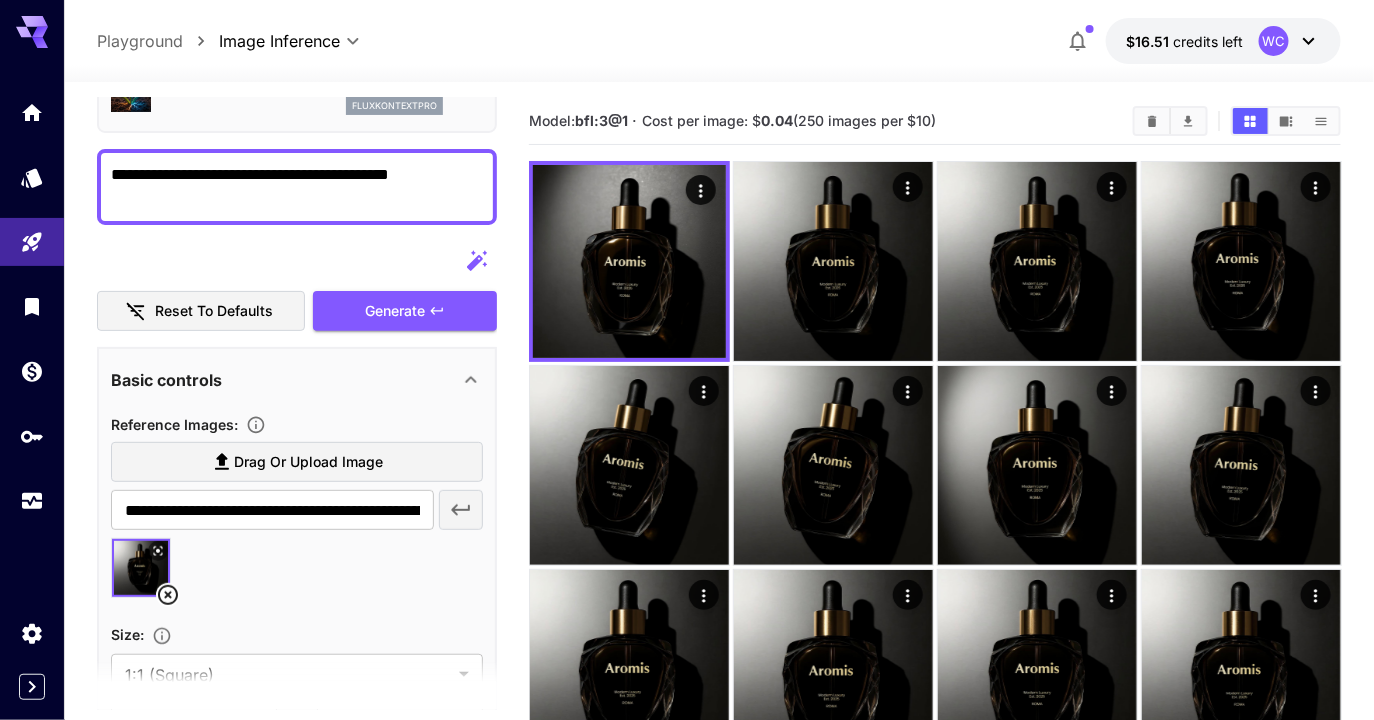 click on "**********" at bounding box center (297, 187) 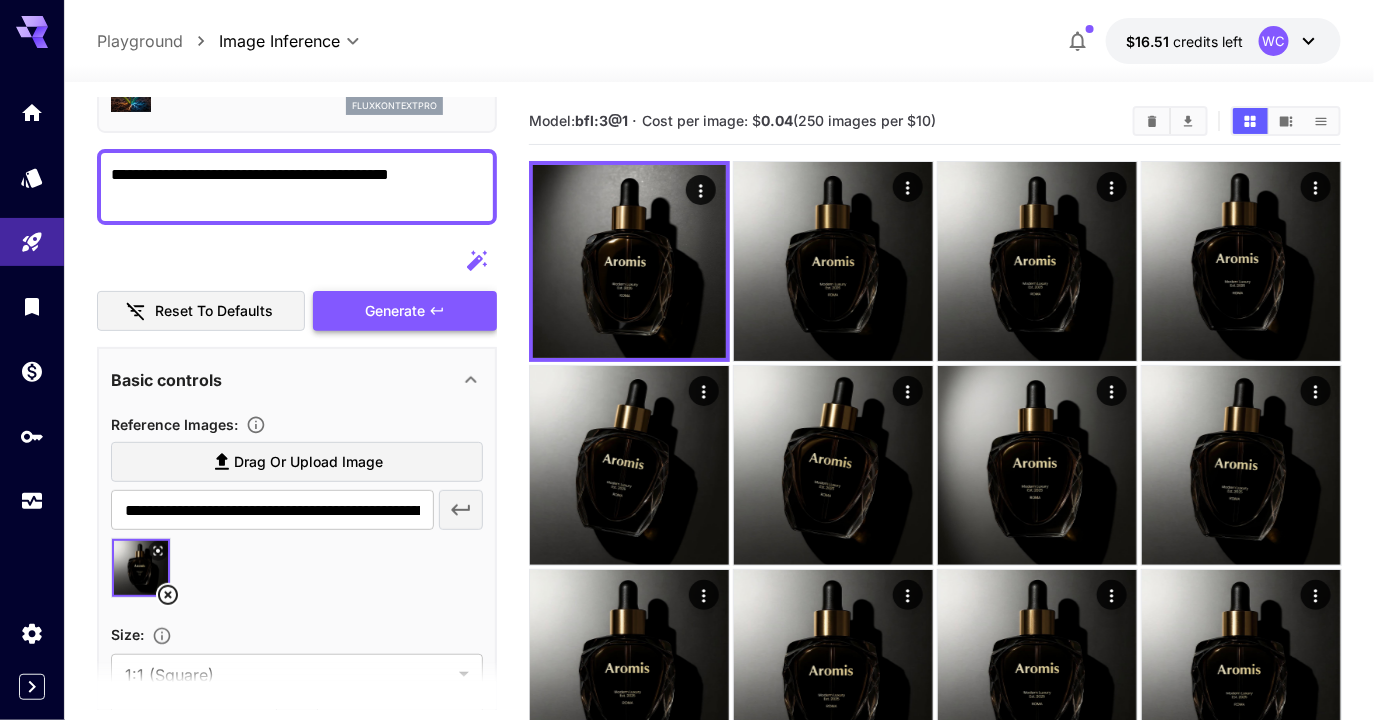 click on "Generate" at bounding box center (395, 311) 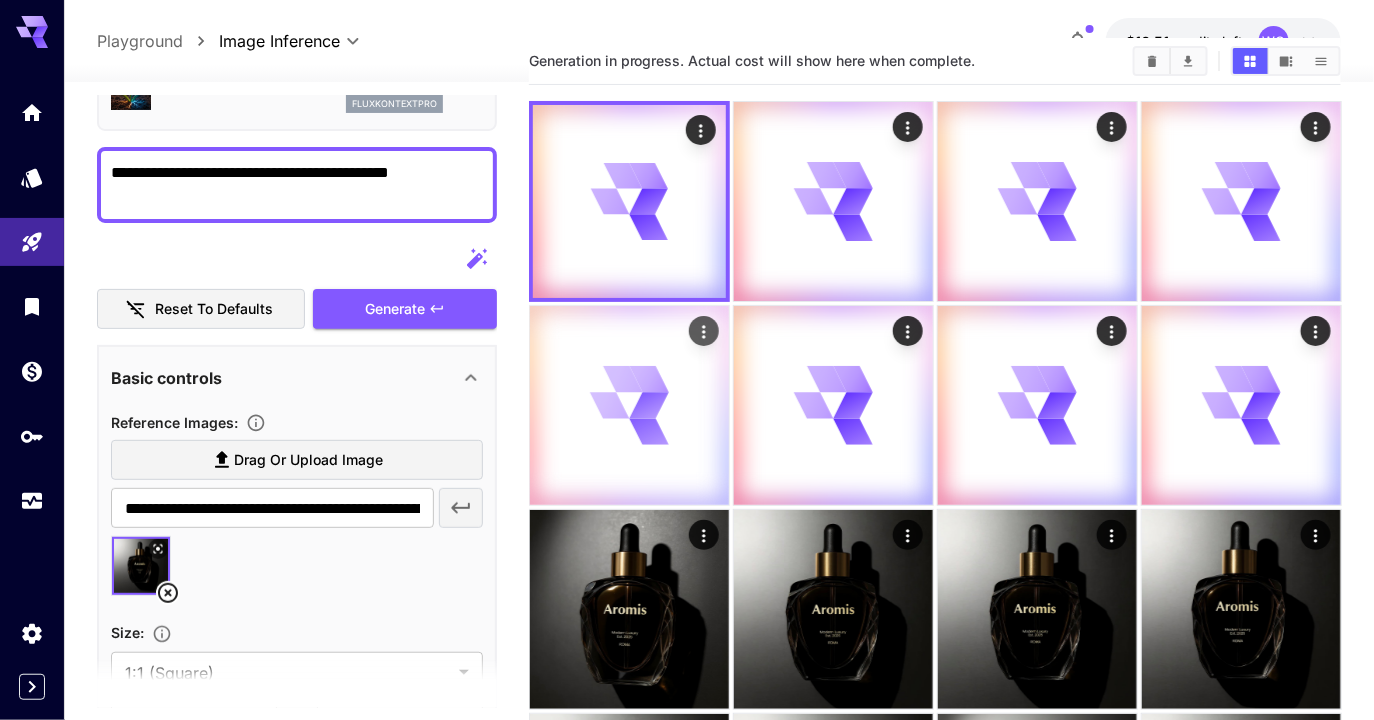 scroll, scrollTop: 66, scrollLeft: 0, axis: vertical 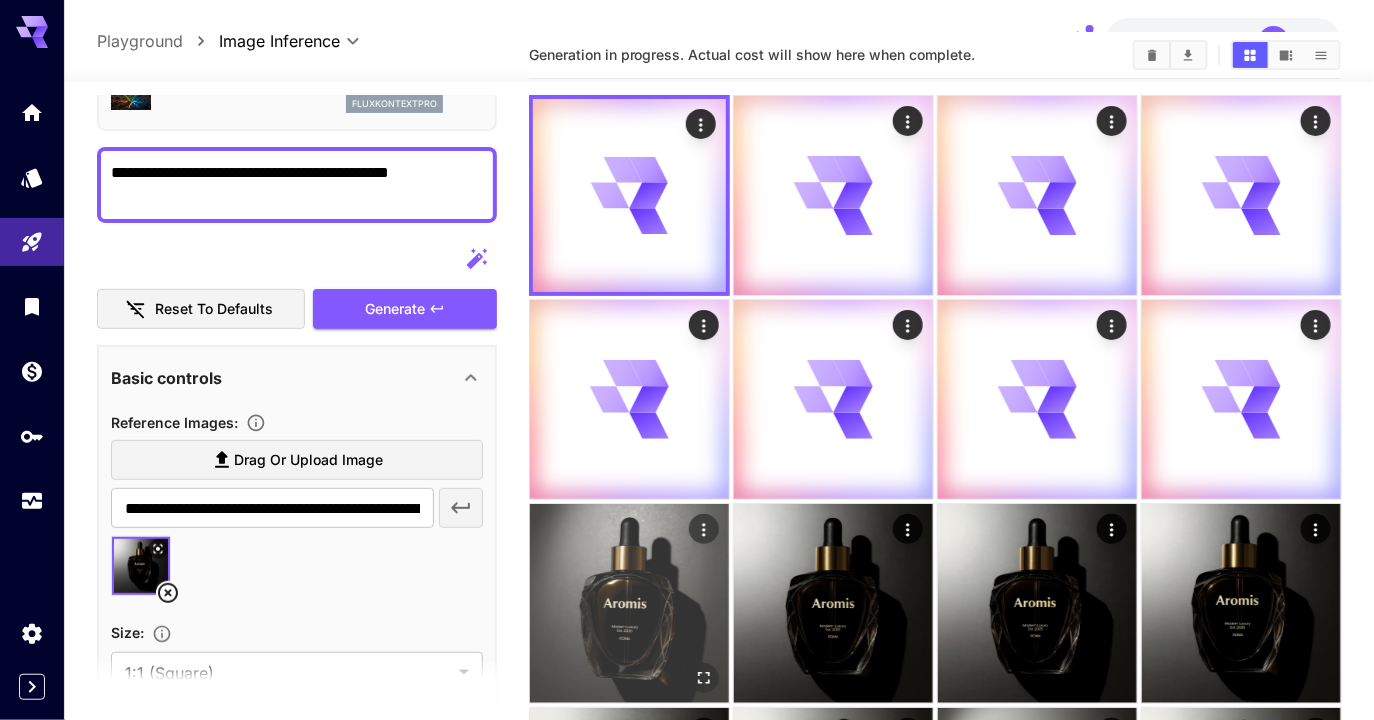 click at bounding box center [629, 603] 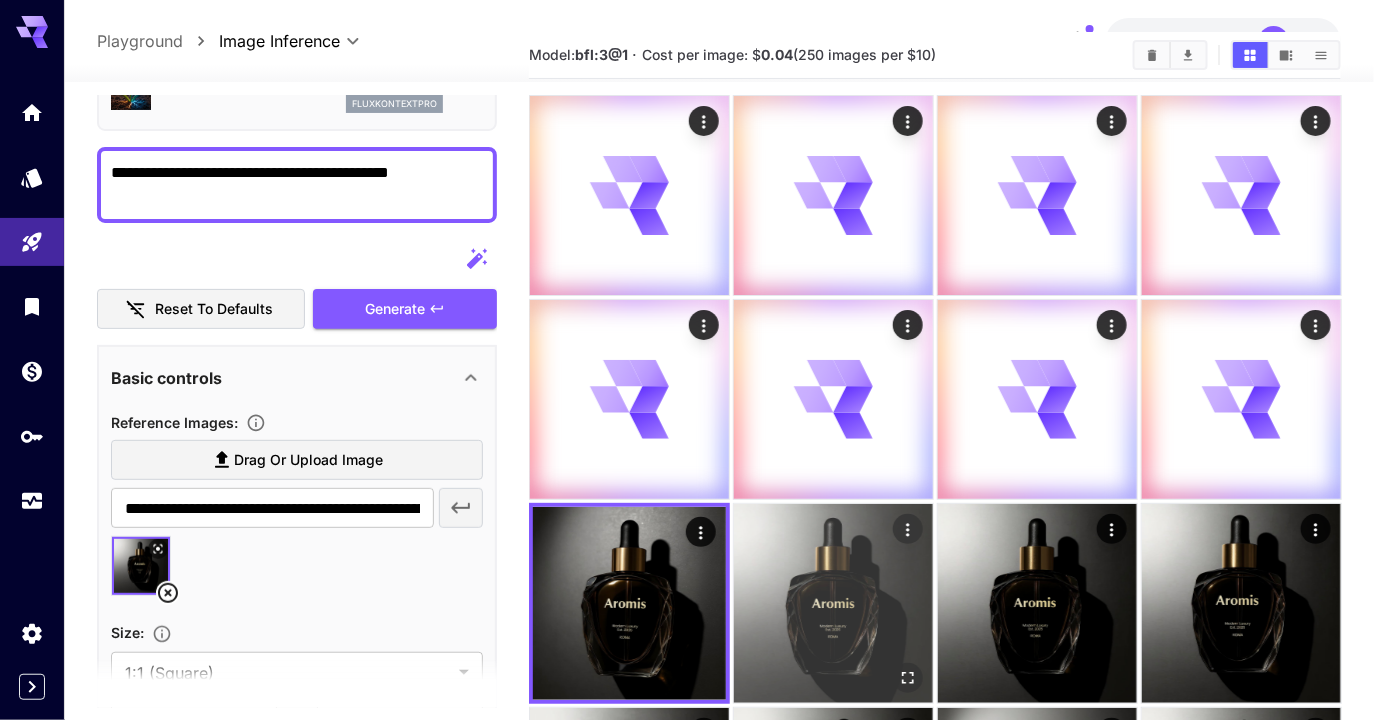 click at bounding box center (833, 603) 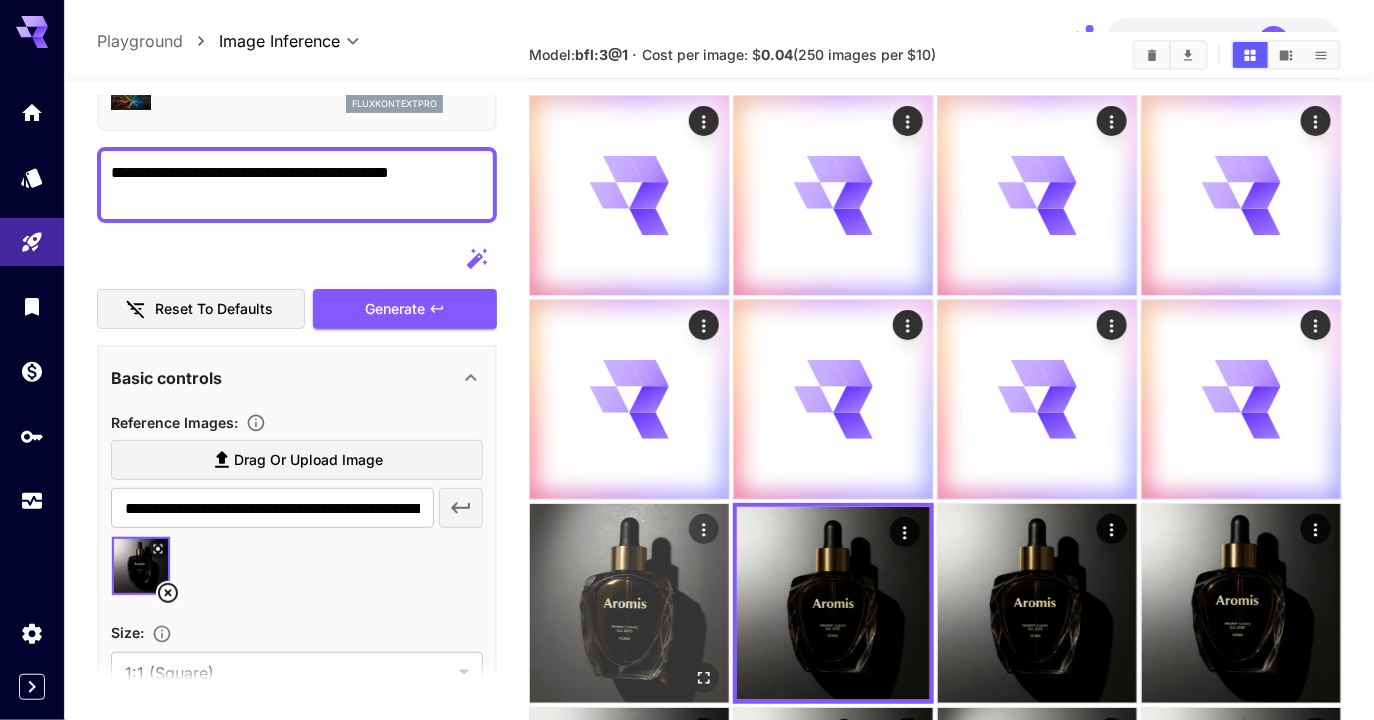 click at bounding box center (629, 603) 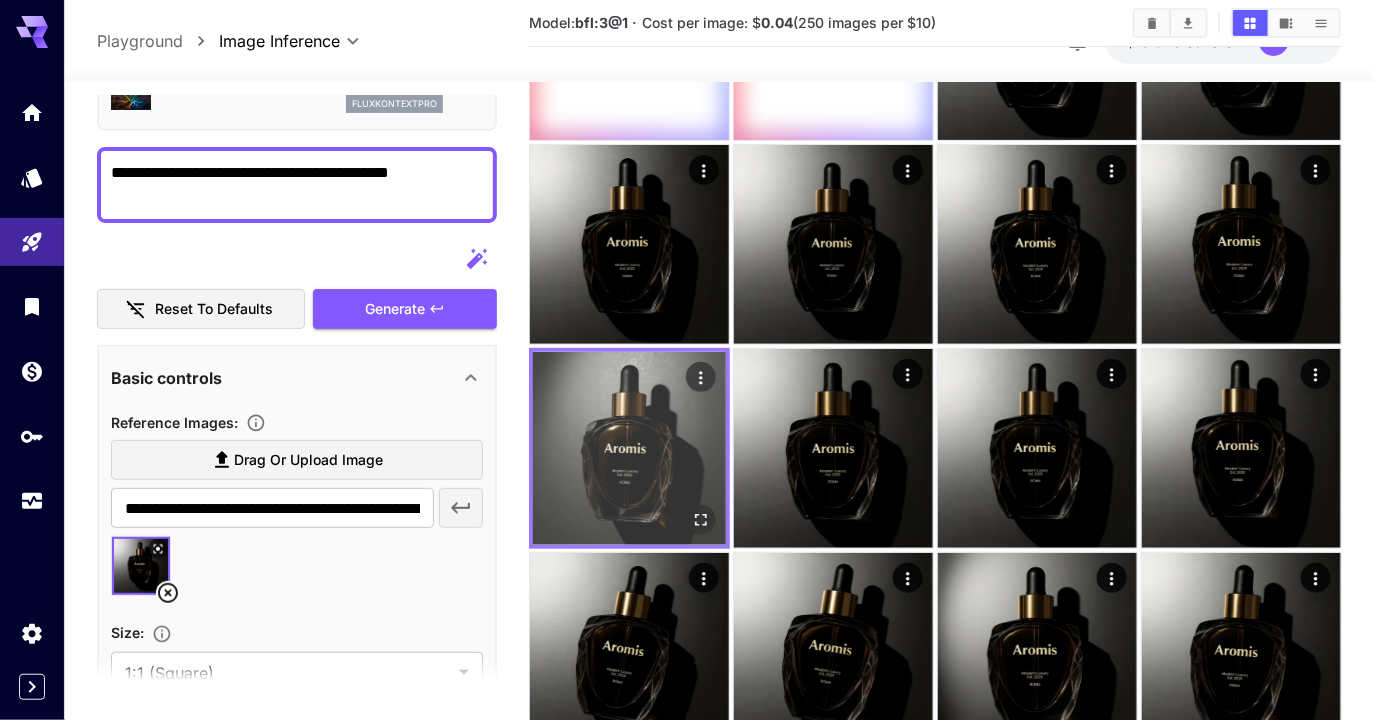 scroll, scrollTop: 0, scrollLeft: 0, axis: both 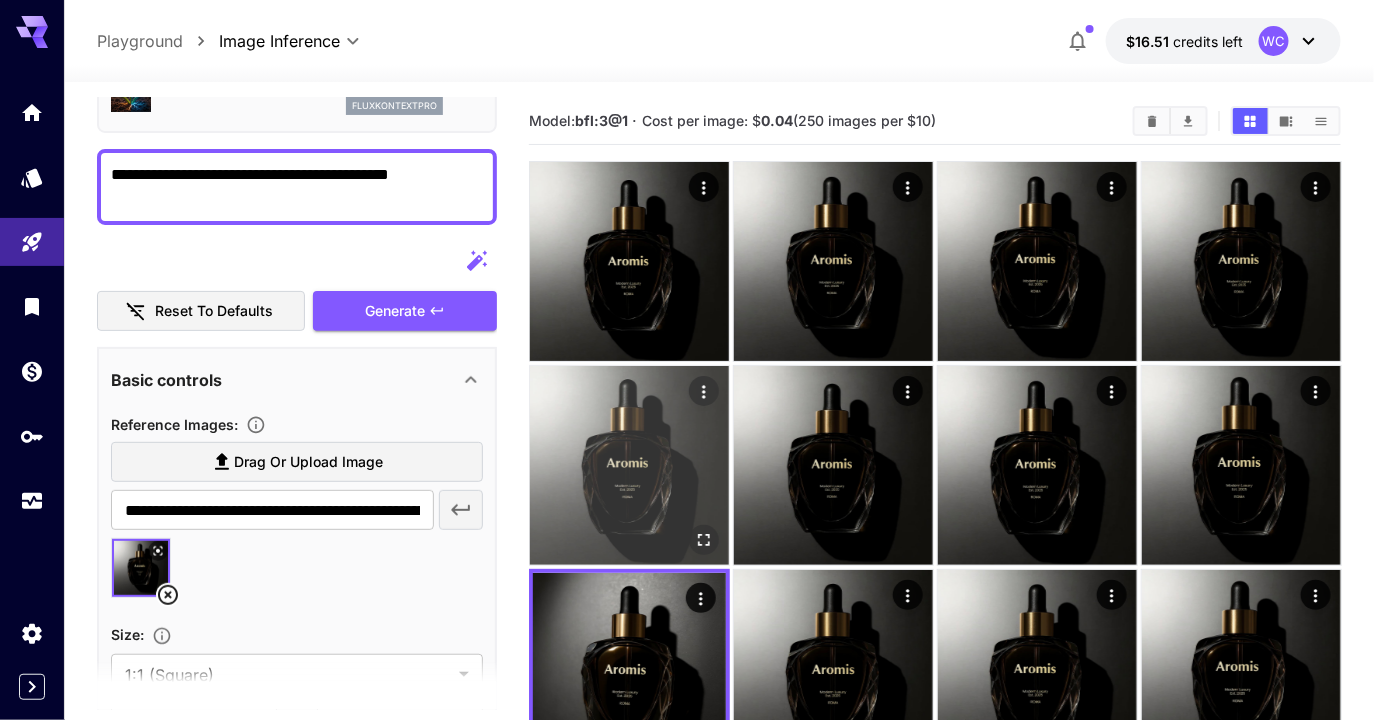 click at bounding box center (629, 465) 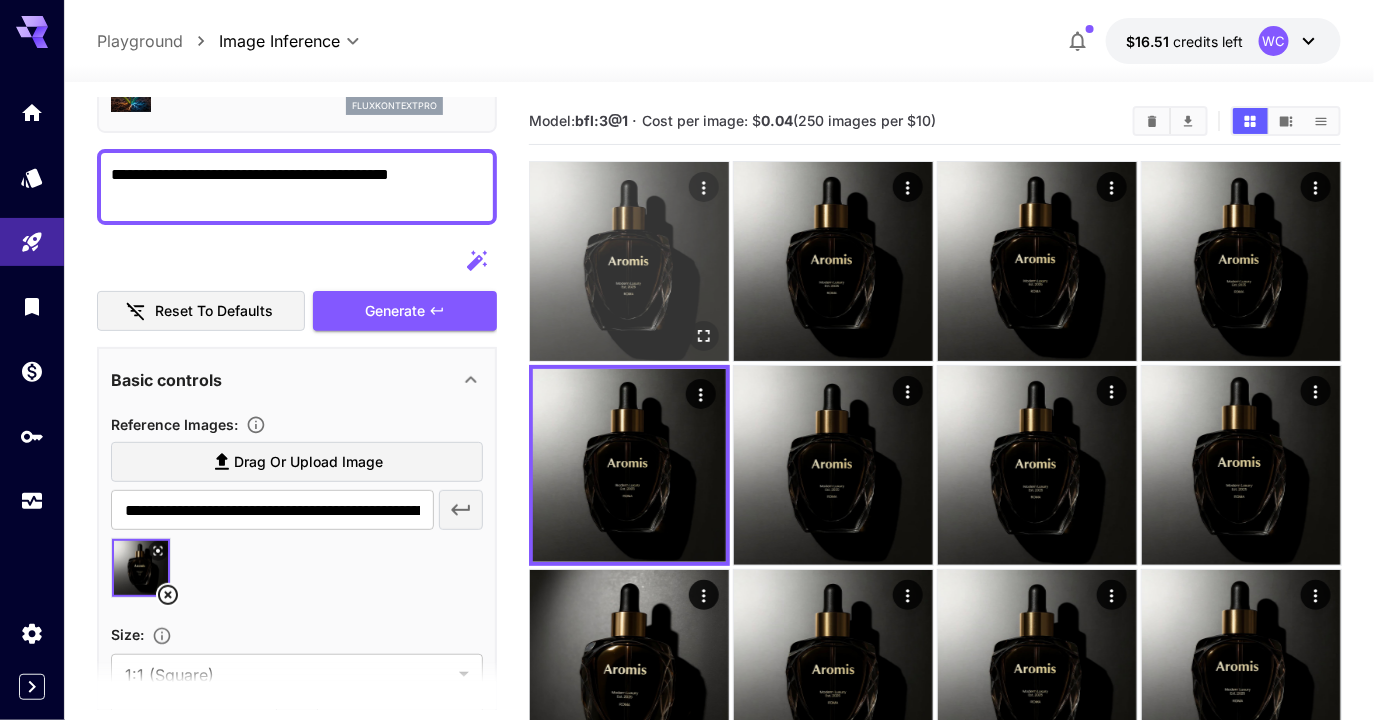 click at bounding box center (629, 261) 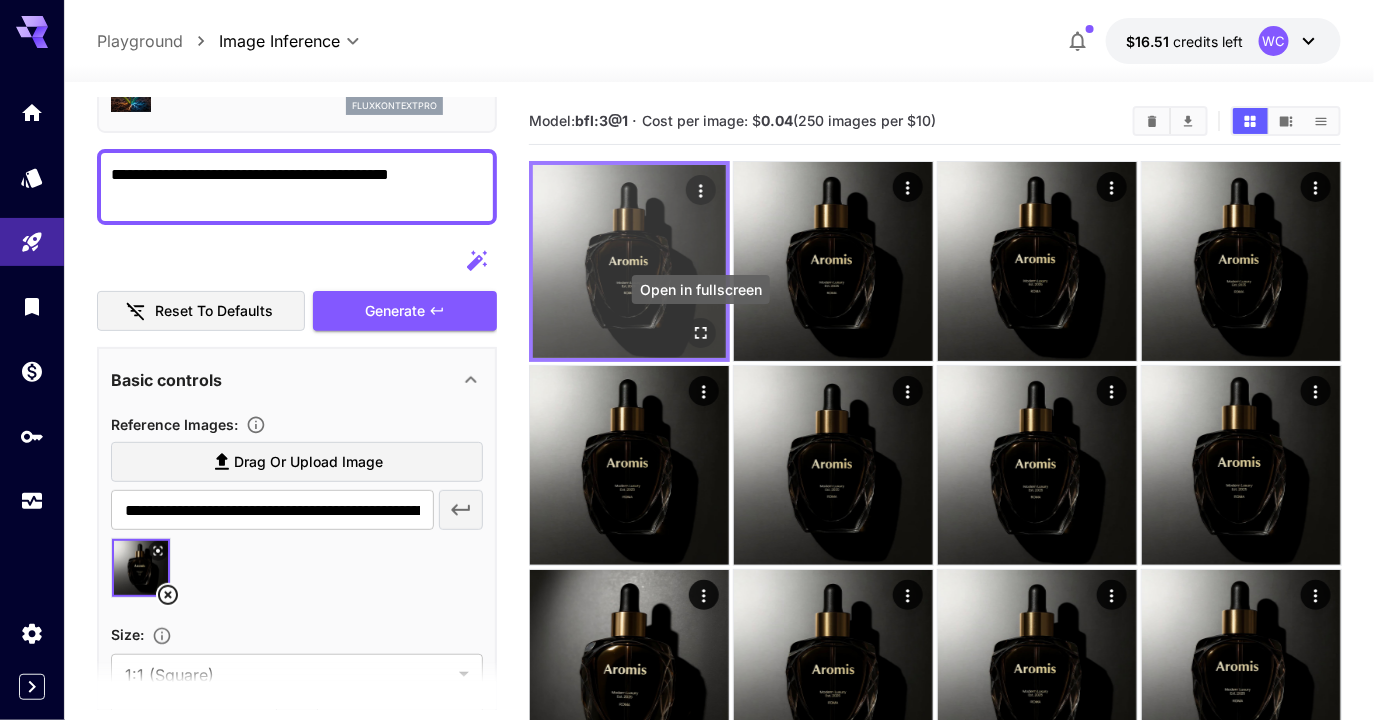 click 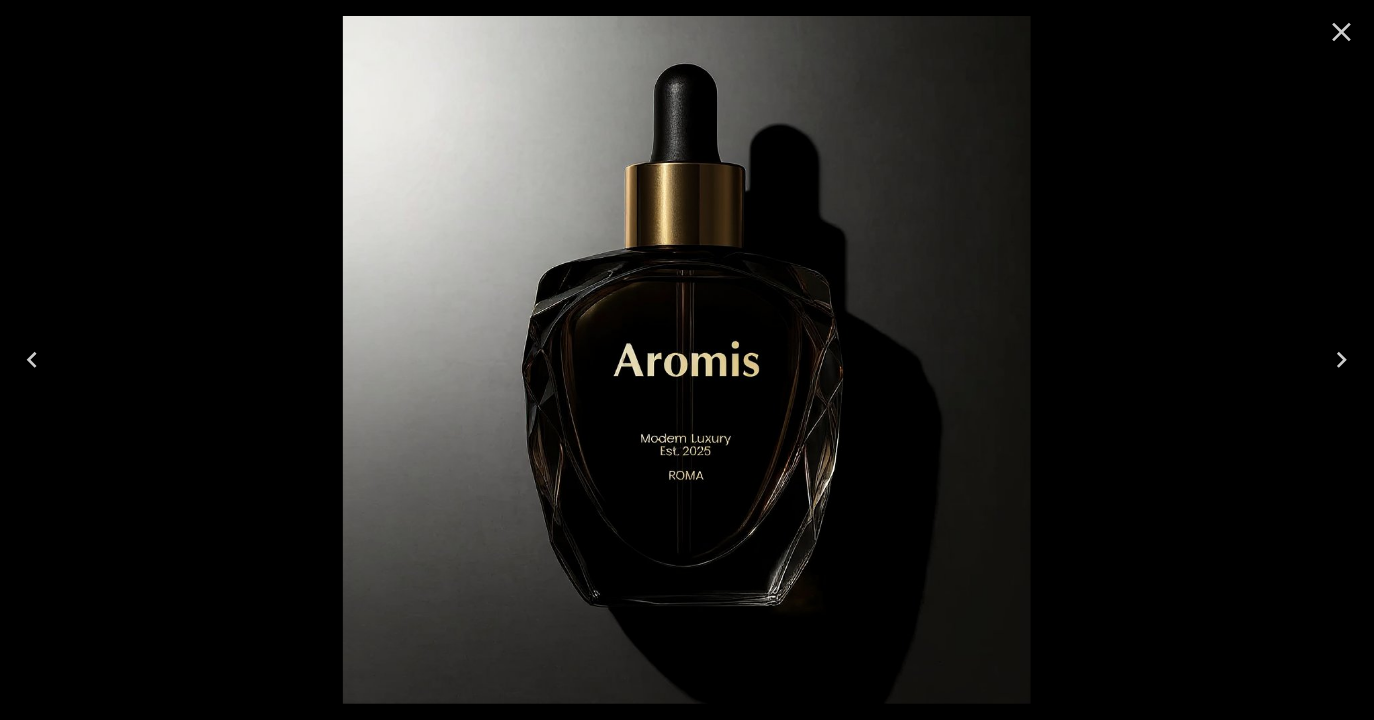 click 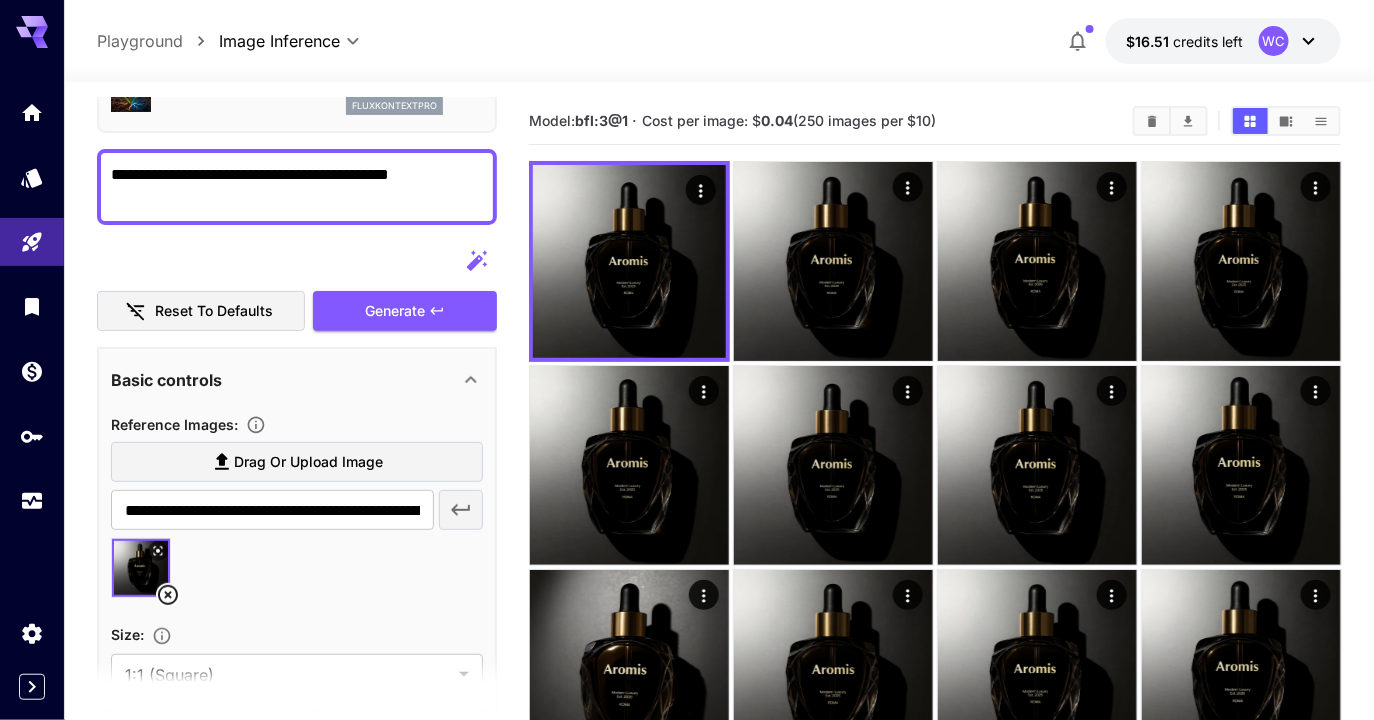 click on "**********" at bounding box center (297, 187) 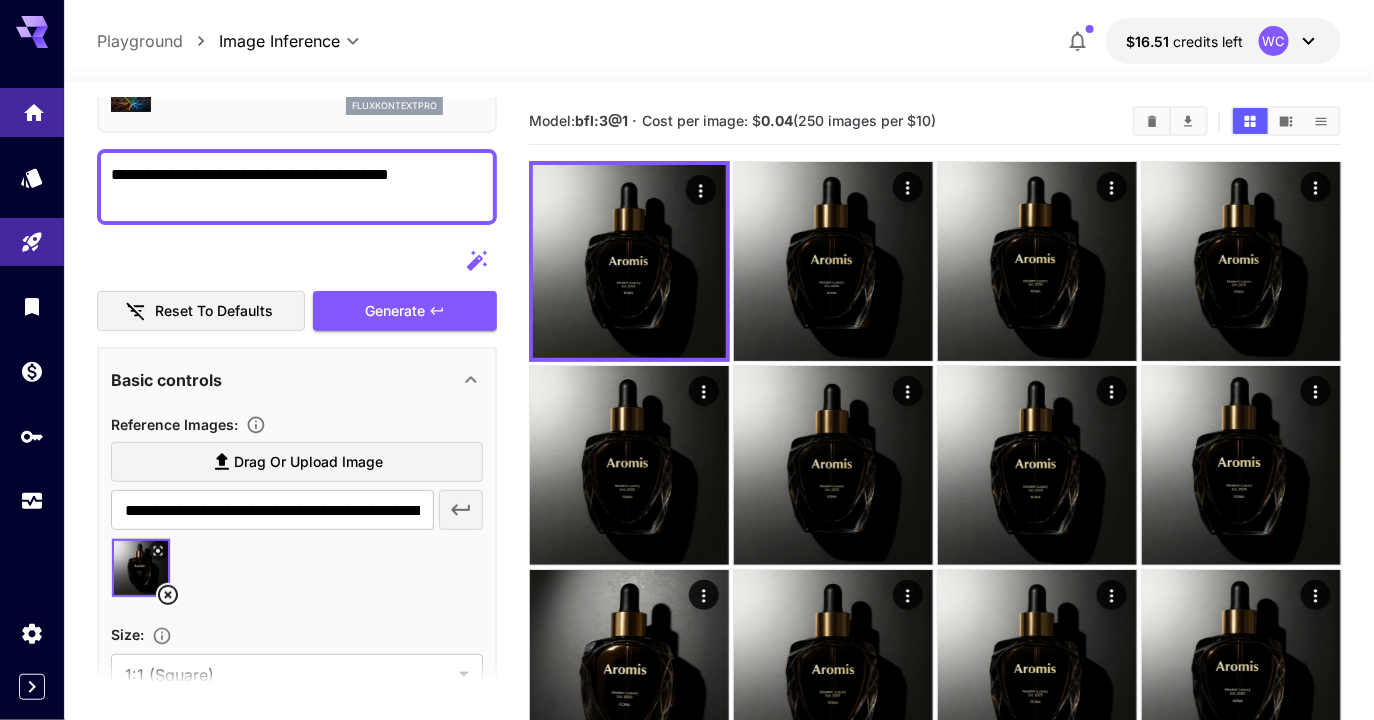 drag, startPoint x: 460, startPoint y: 175, endPoint x: 24, endPoint y: 136, distance: 437.74078 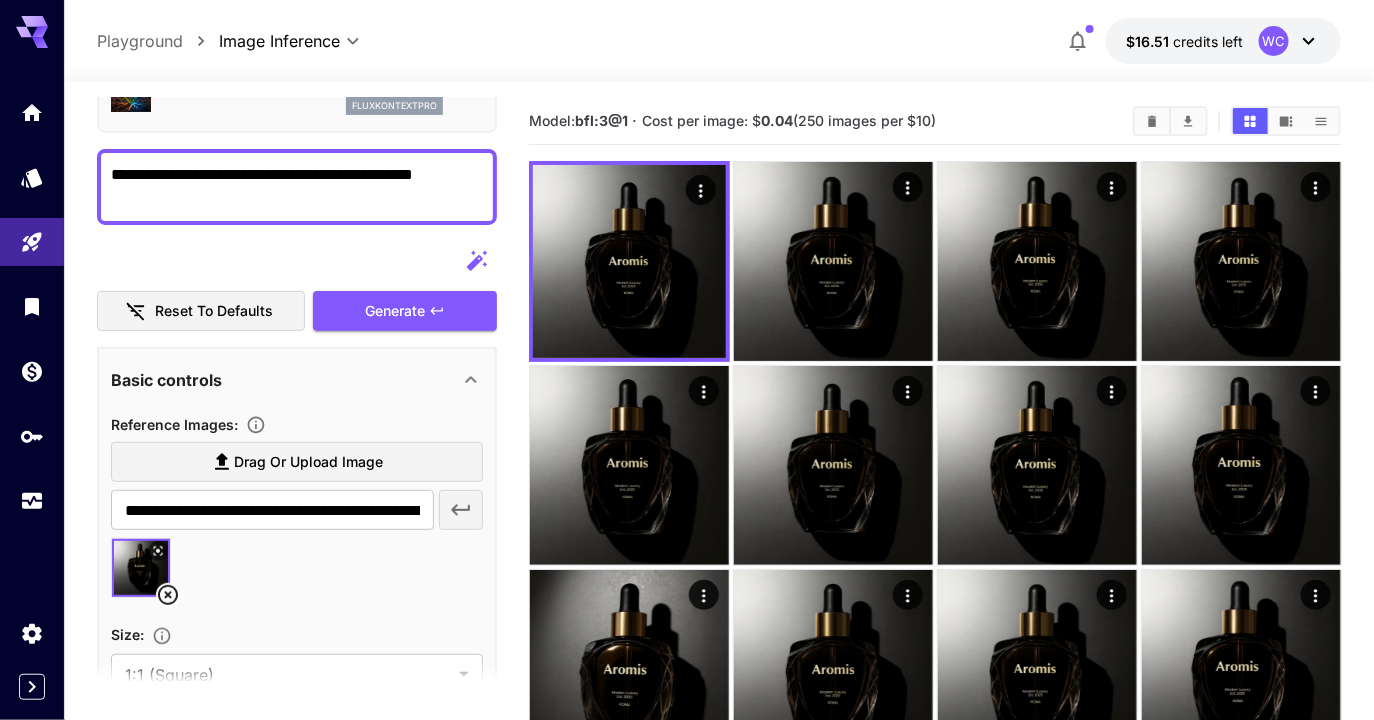 click on "**********" at bounding box center (297, 187) 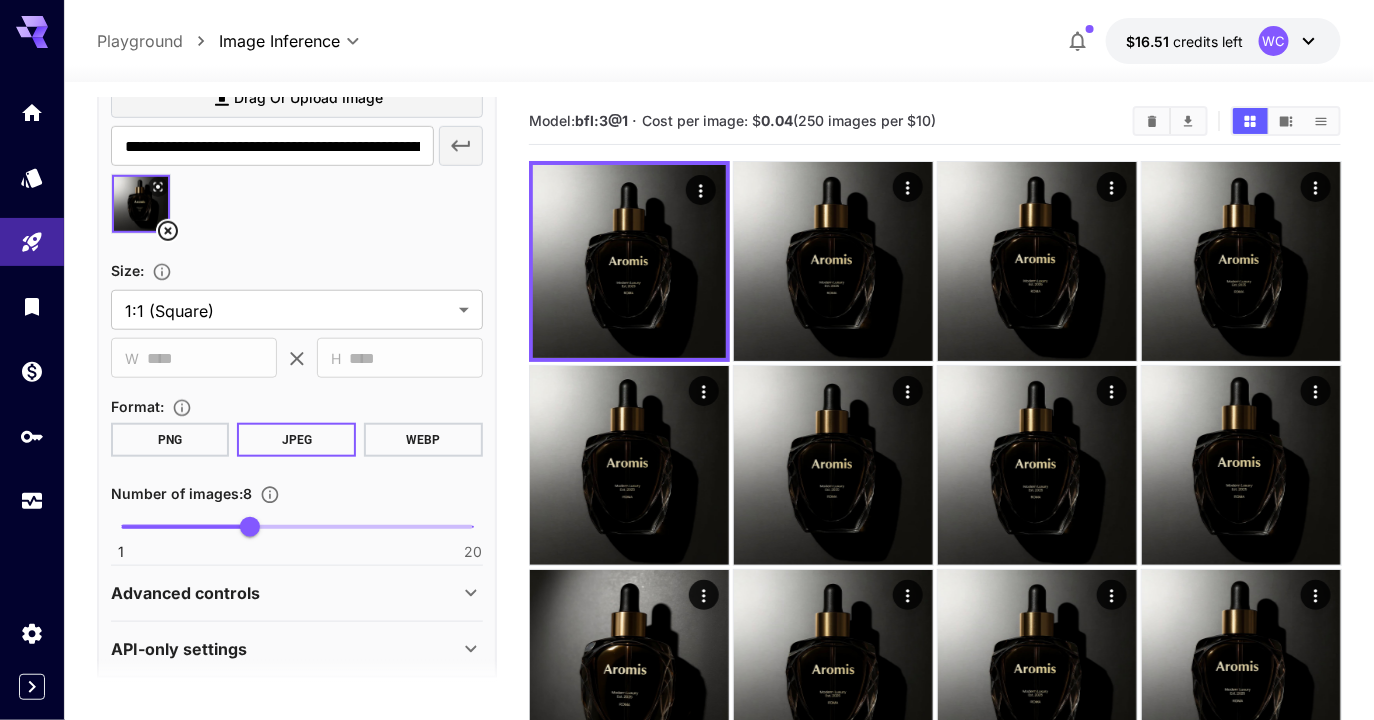 scroll, scrollTop: 462, scrollLeft: 0, axis: vertical 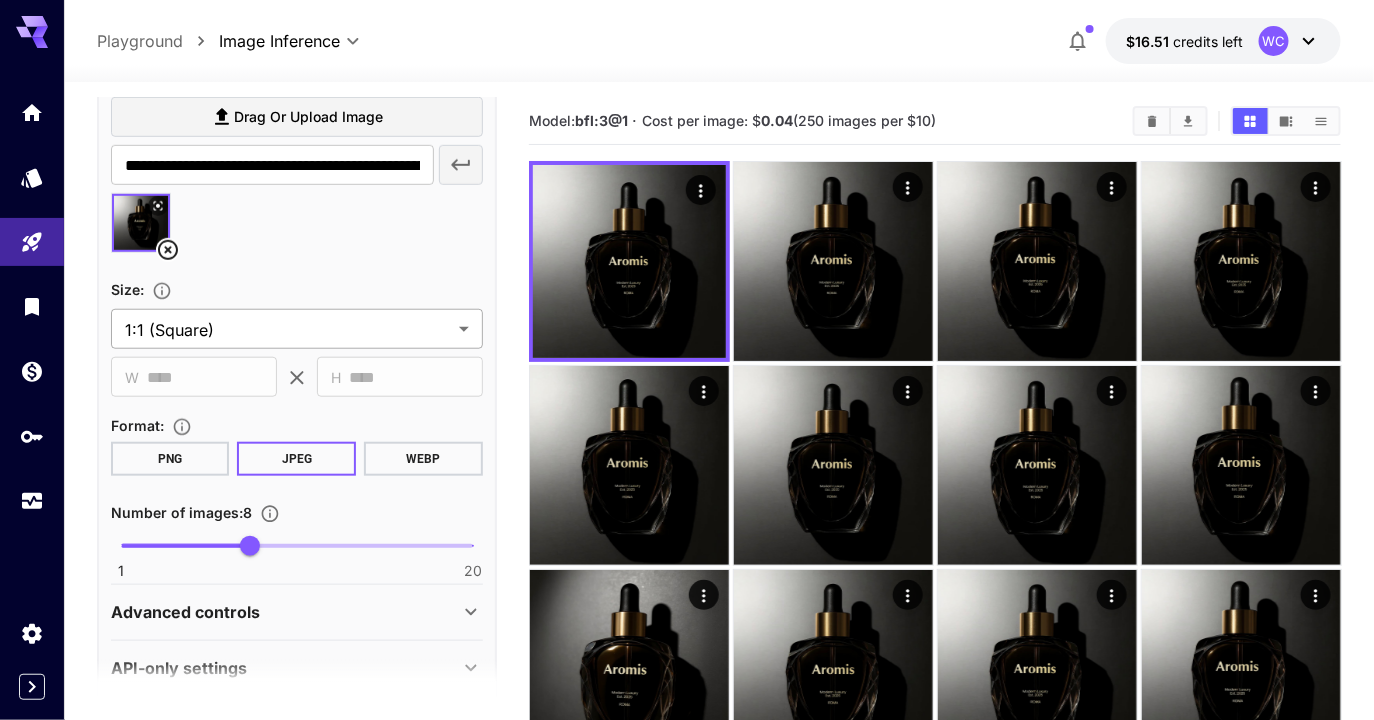 type on "**********" 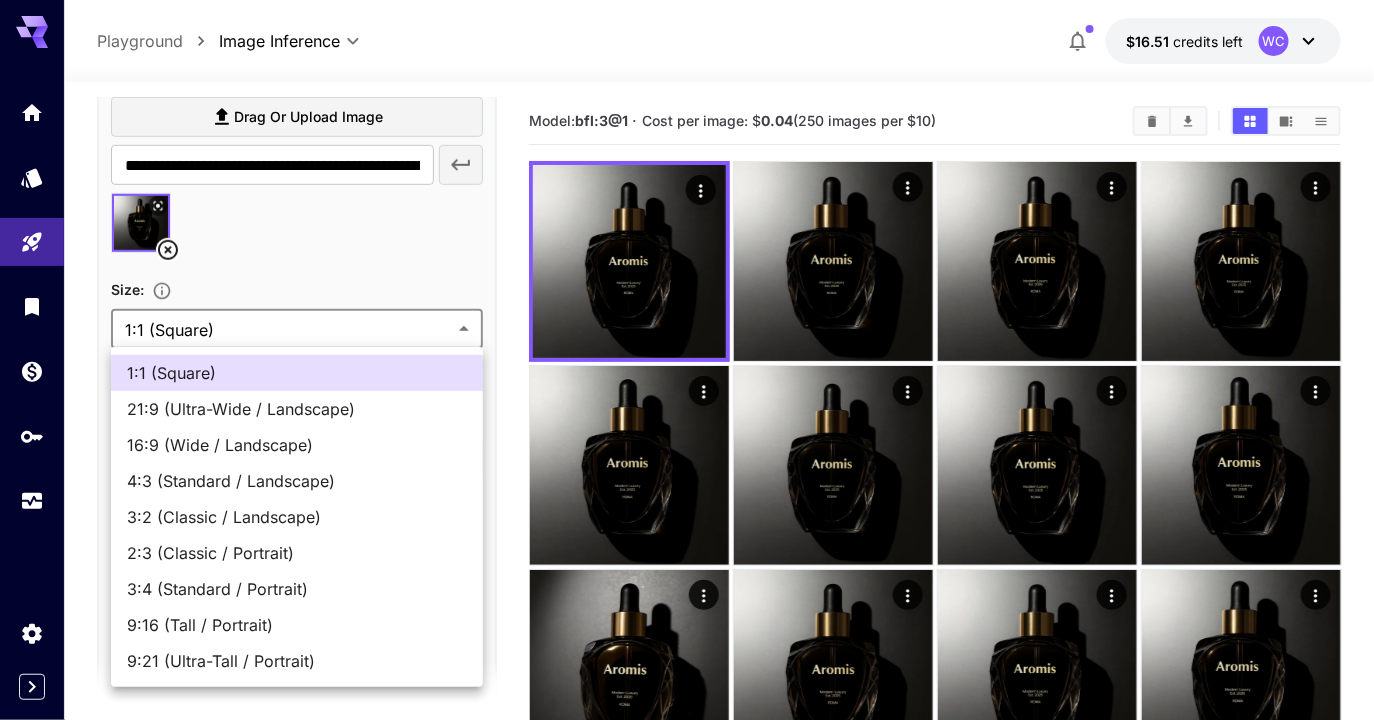 click on "**********" at bounding box center [687, 2454] 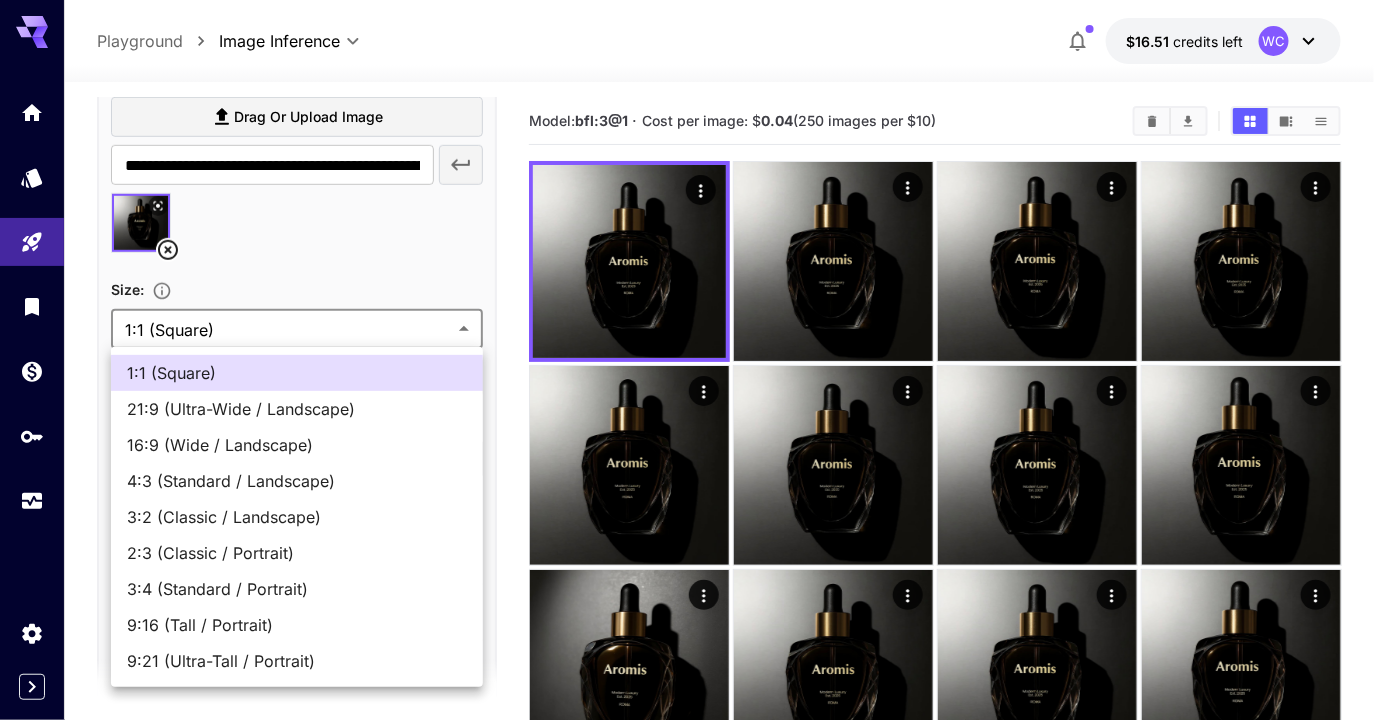 click on "16:9 (Wide / Landscape)" at bounding box center (297, 445) 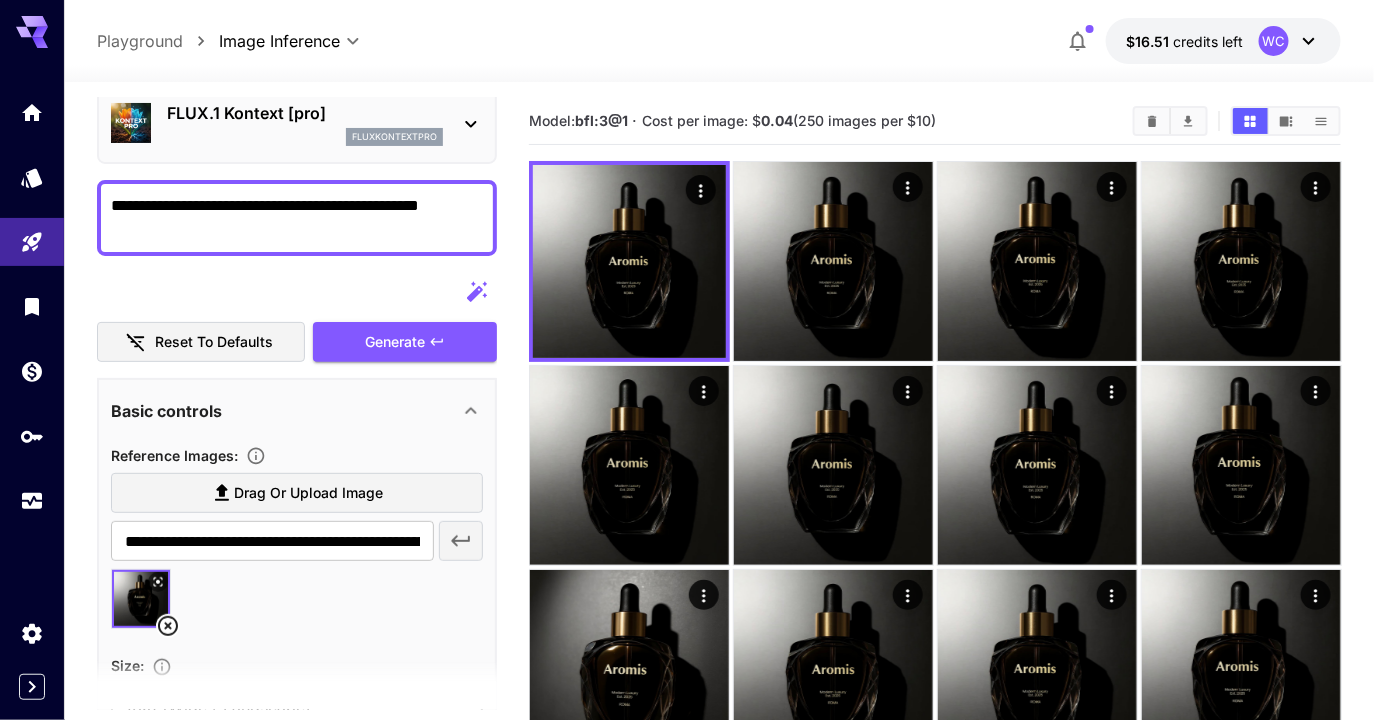 scroll, scrollTop: 10, scrollLeft: 0, axis: vertical 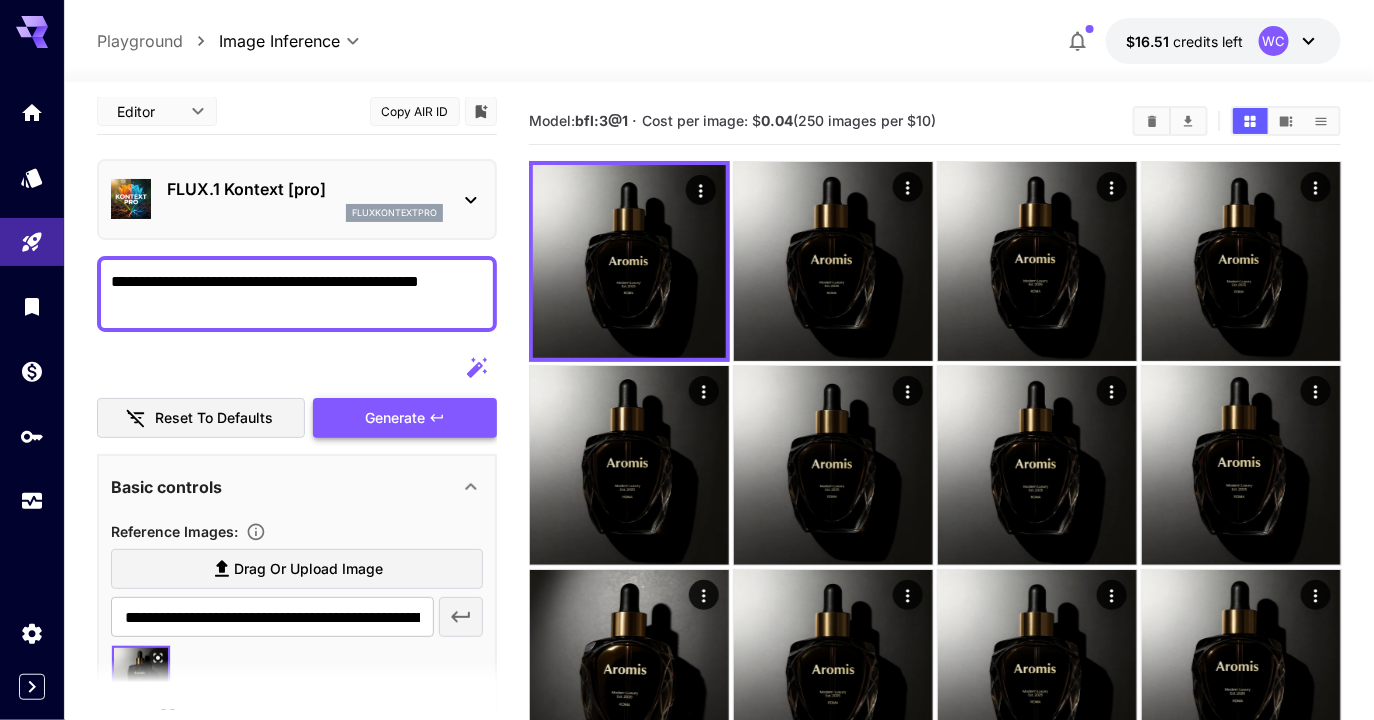 click on "Generate" at bounding box center (405, 418) 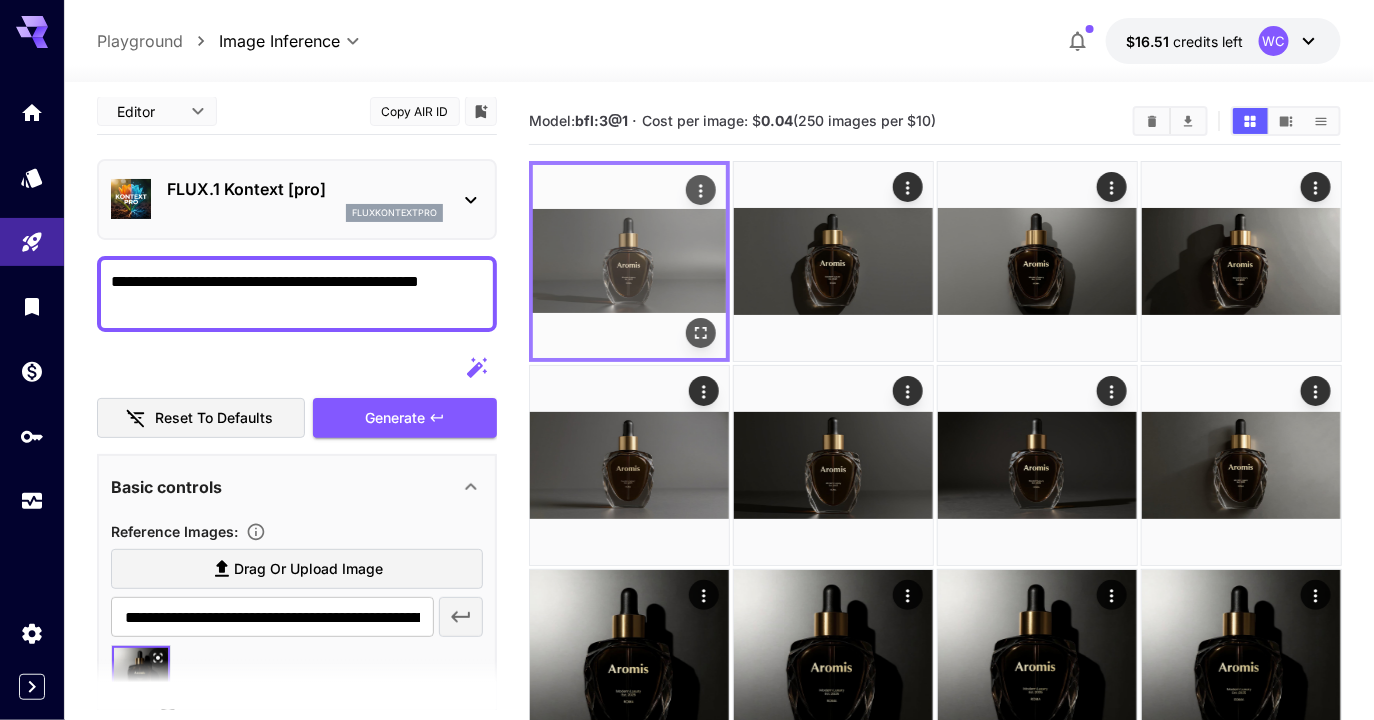 click 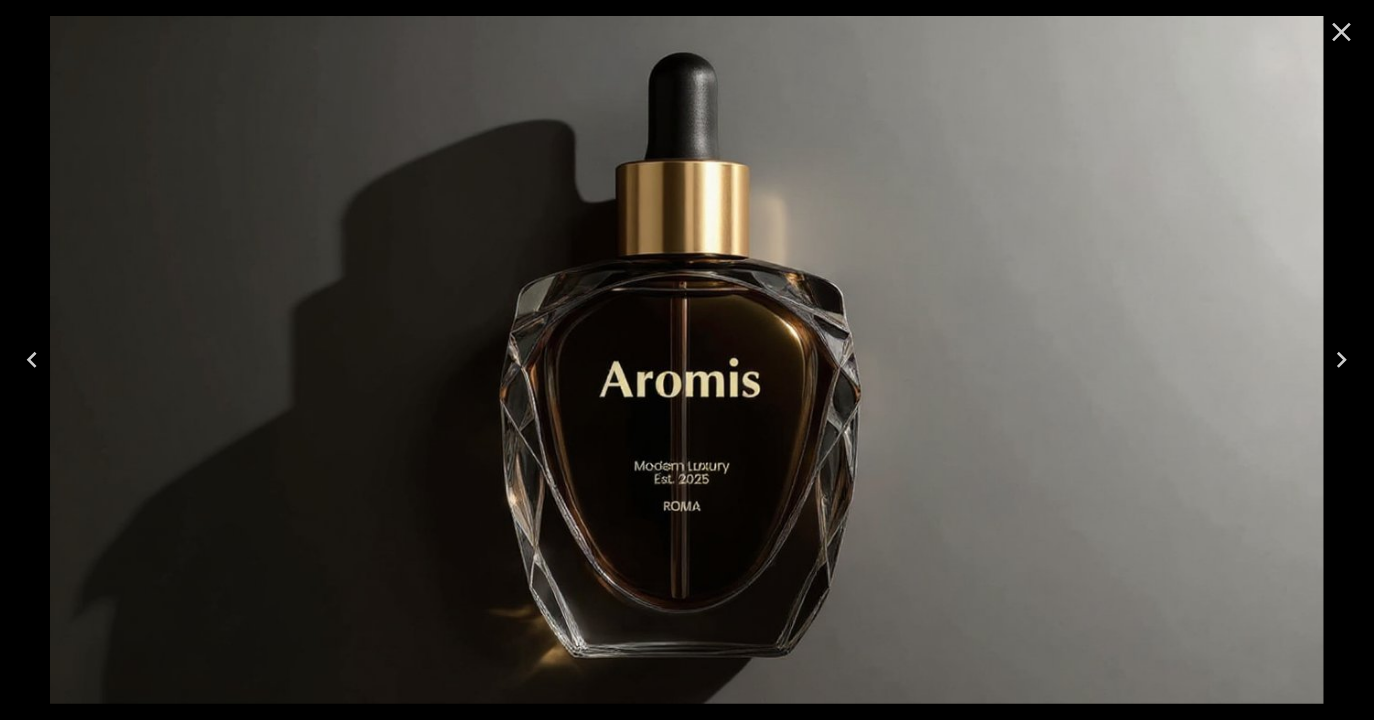 click 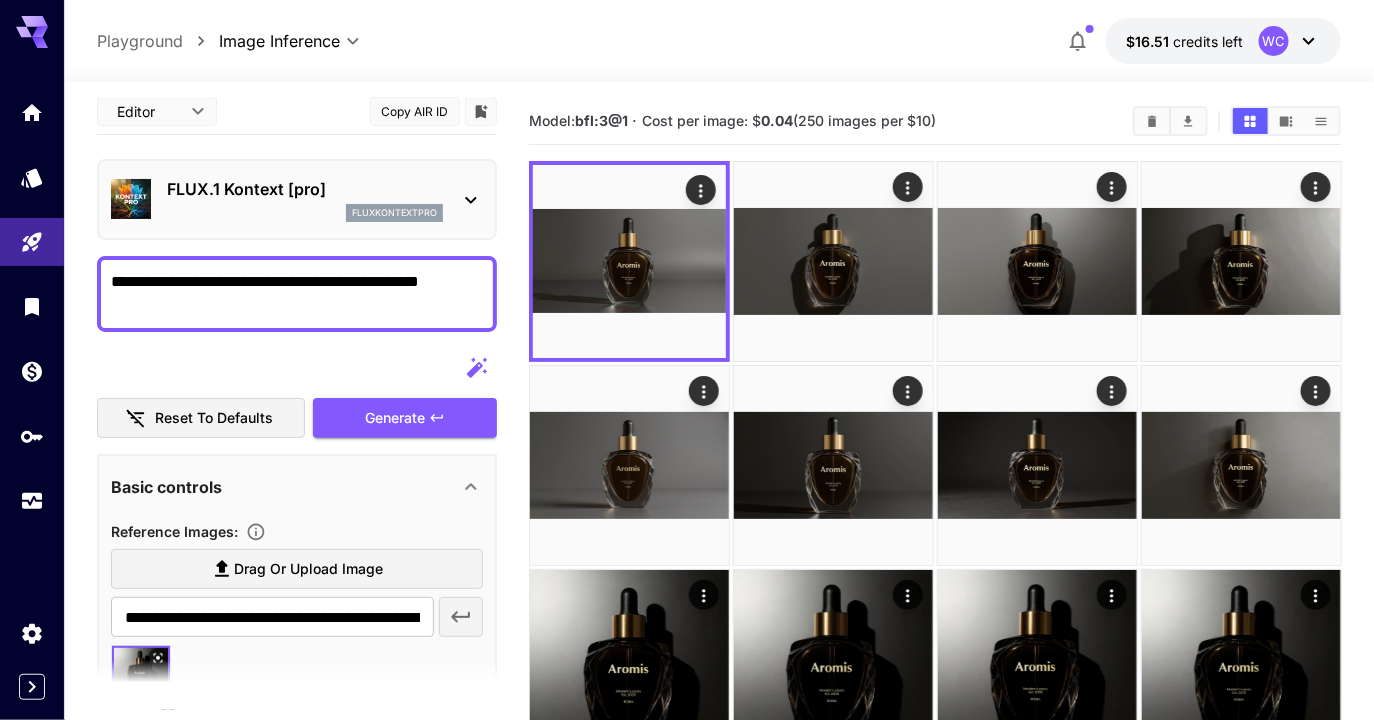 click on "**********" at bounding box center [297, 294] 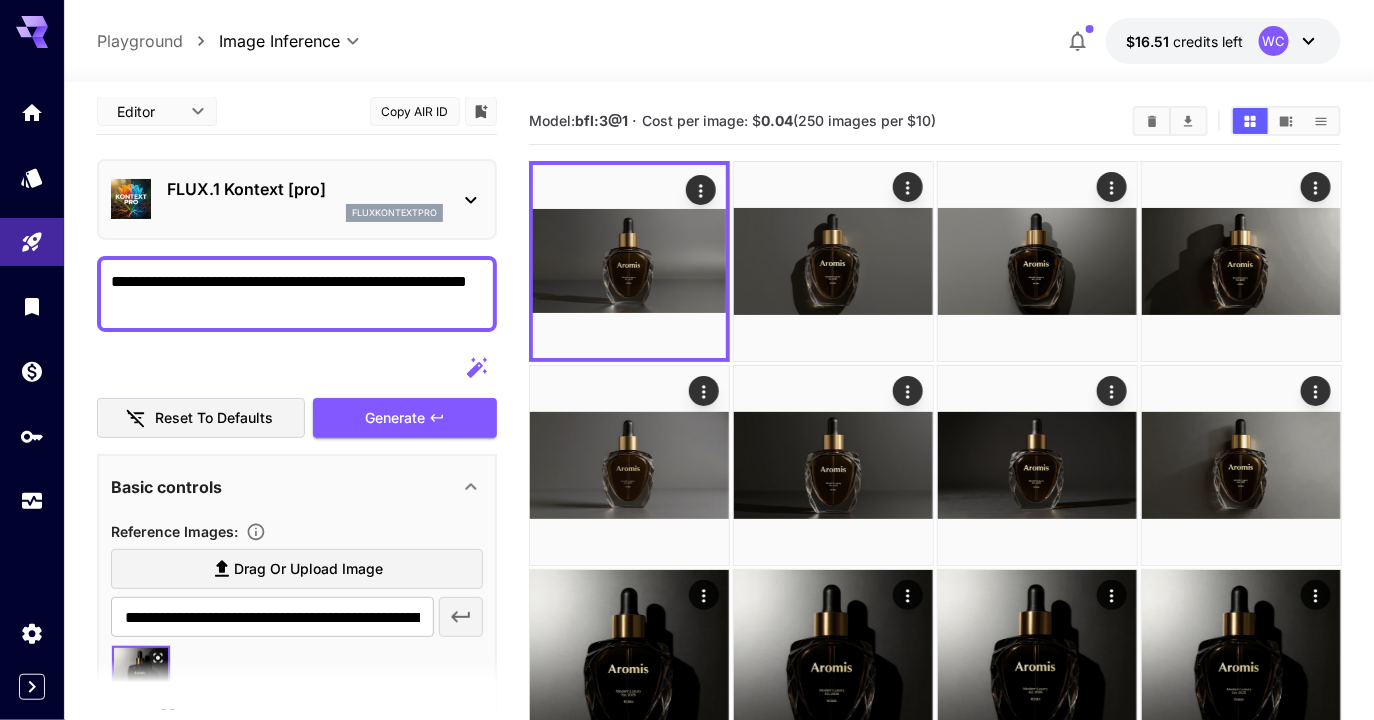 click on "**********" at bounding box center [297, 294] 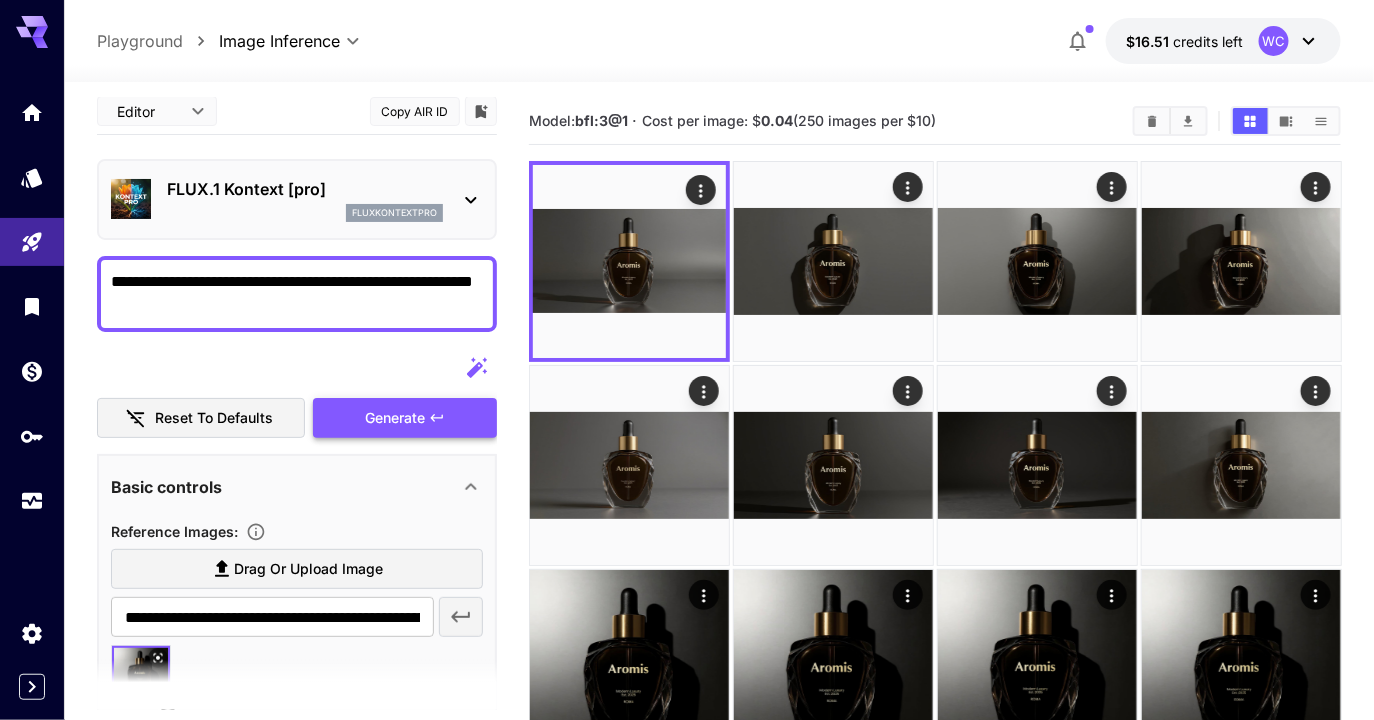 type on "**********" 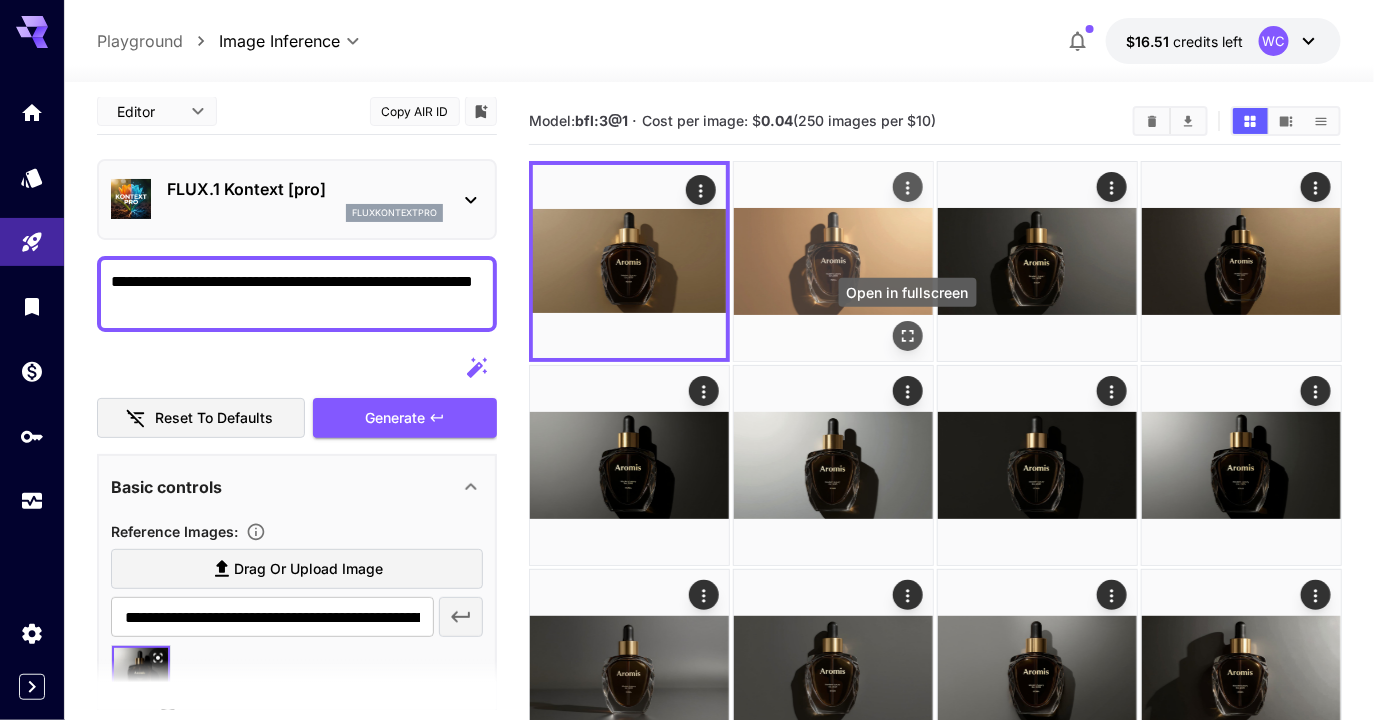 click 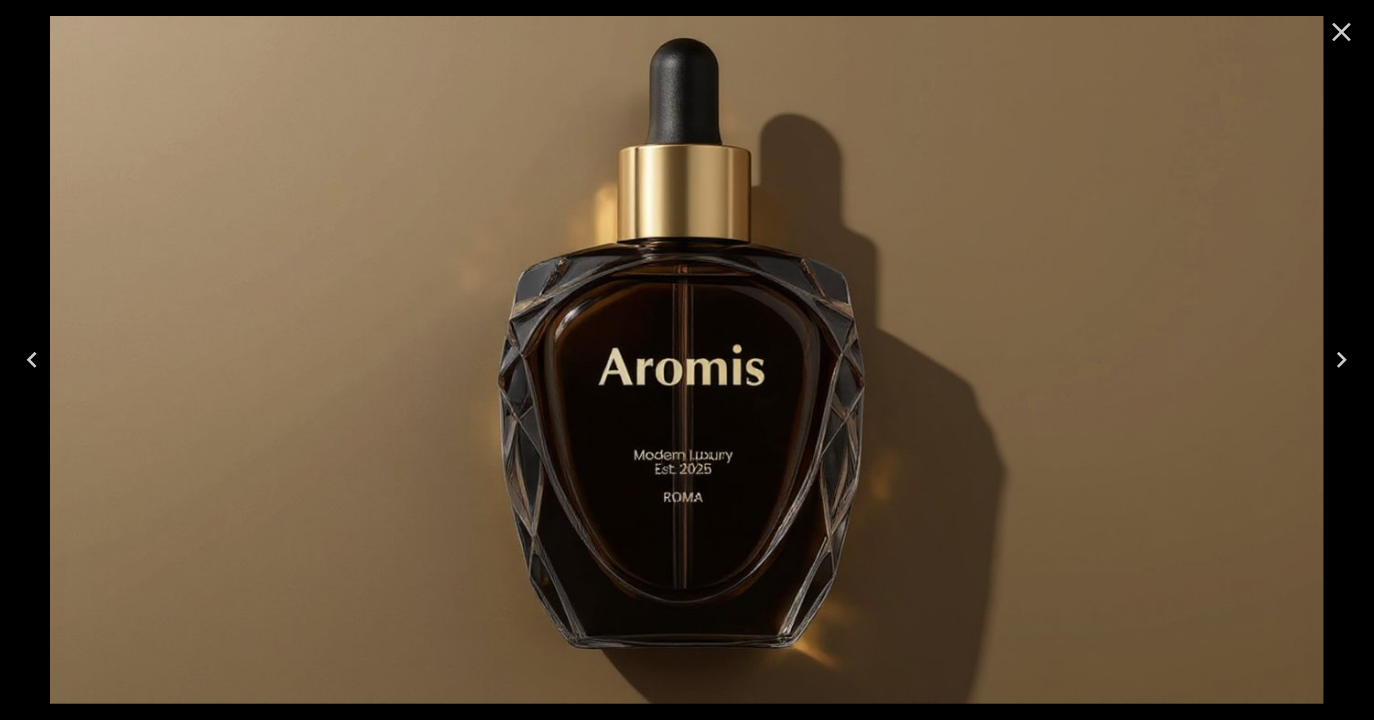 click 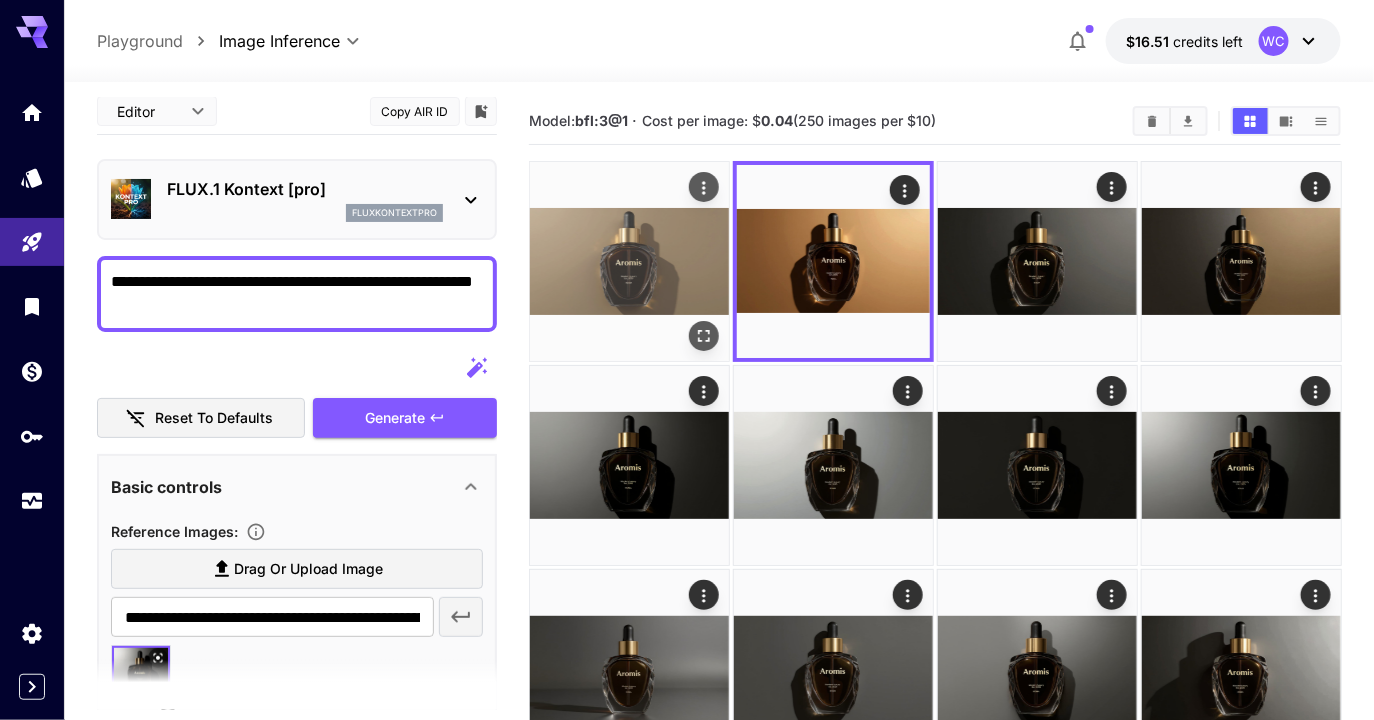 click 